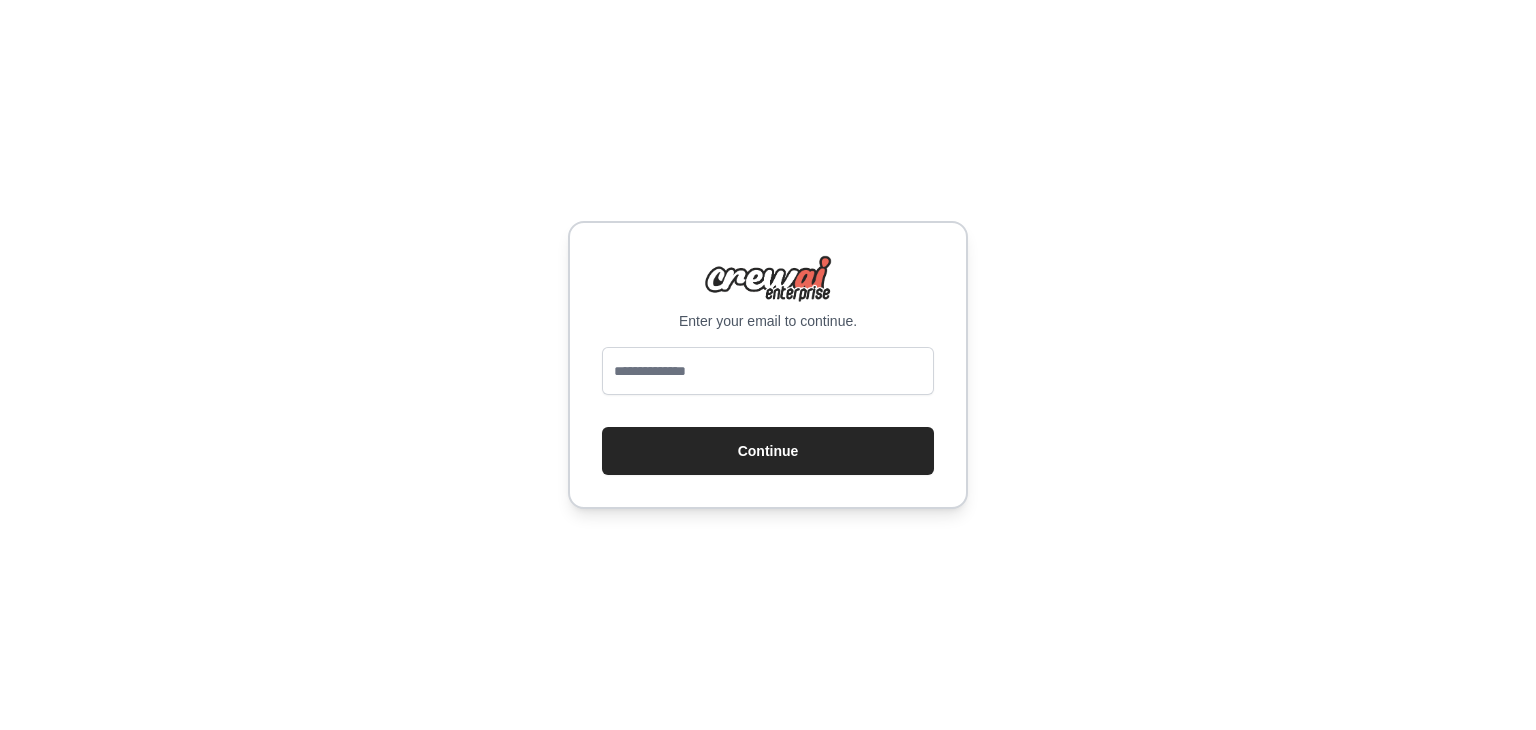 scroll, scrollTop: 0, scrollLeft: 0, axis: both 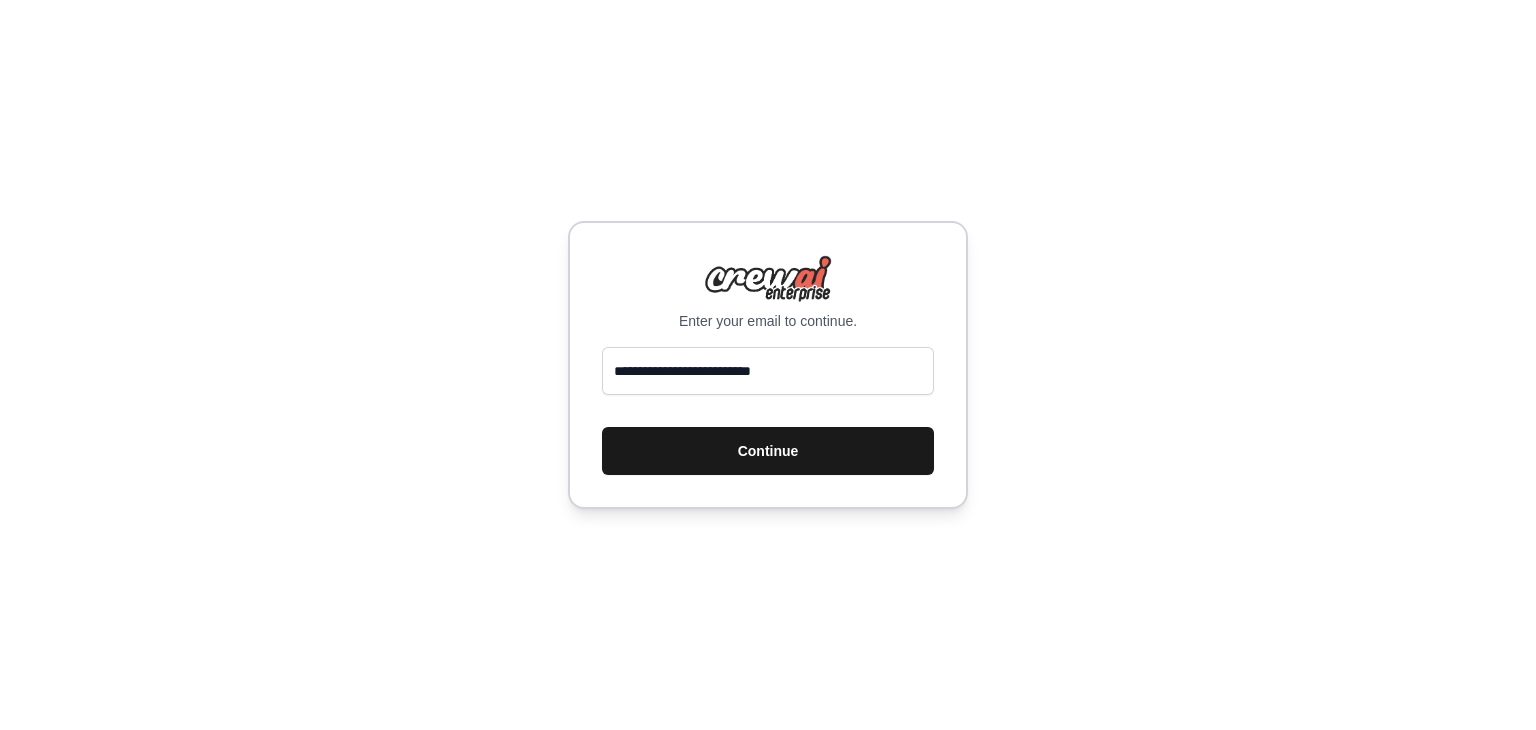 click on "Continue" at bounding box center [768, 451] 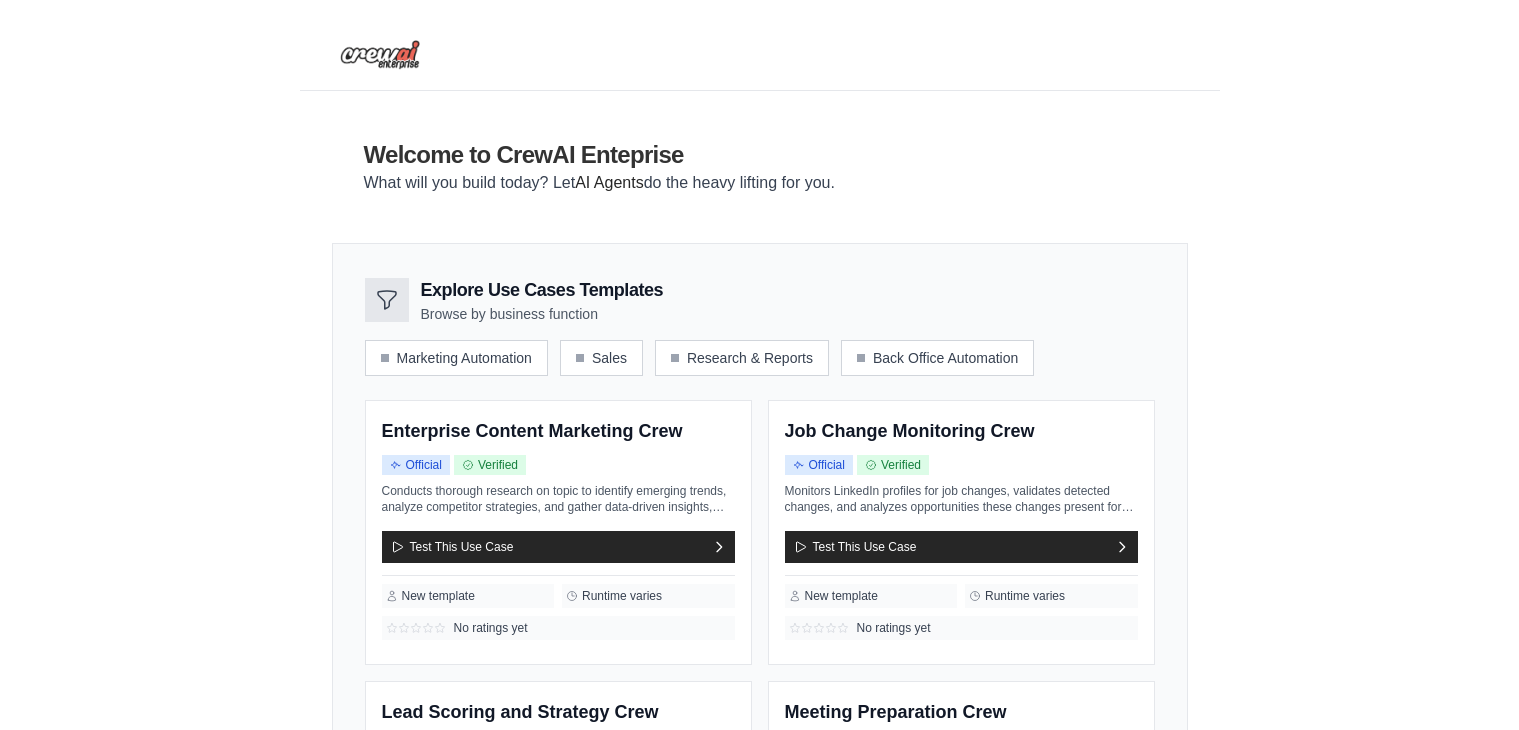 scroll, scrollTop: 0, scrollLeft: 0, axis: both 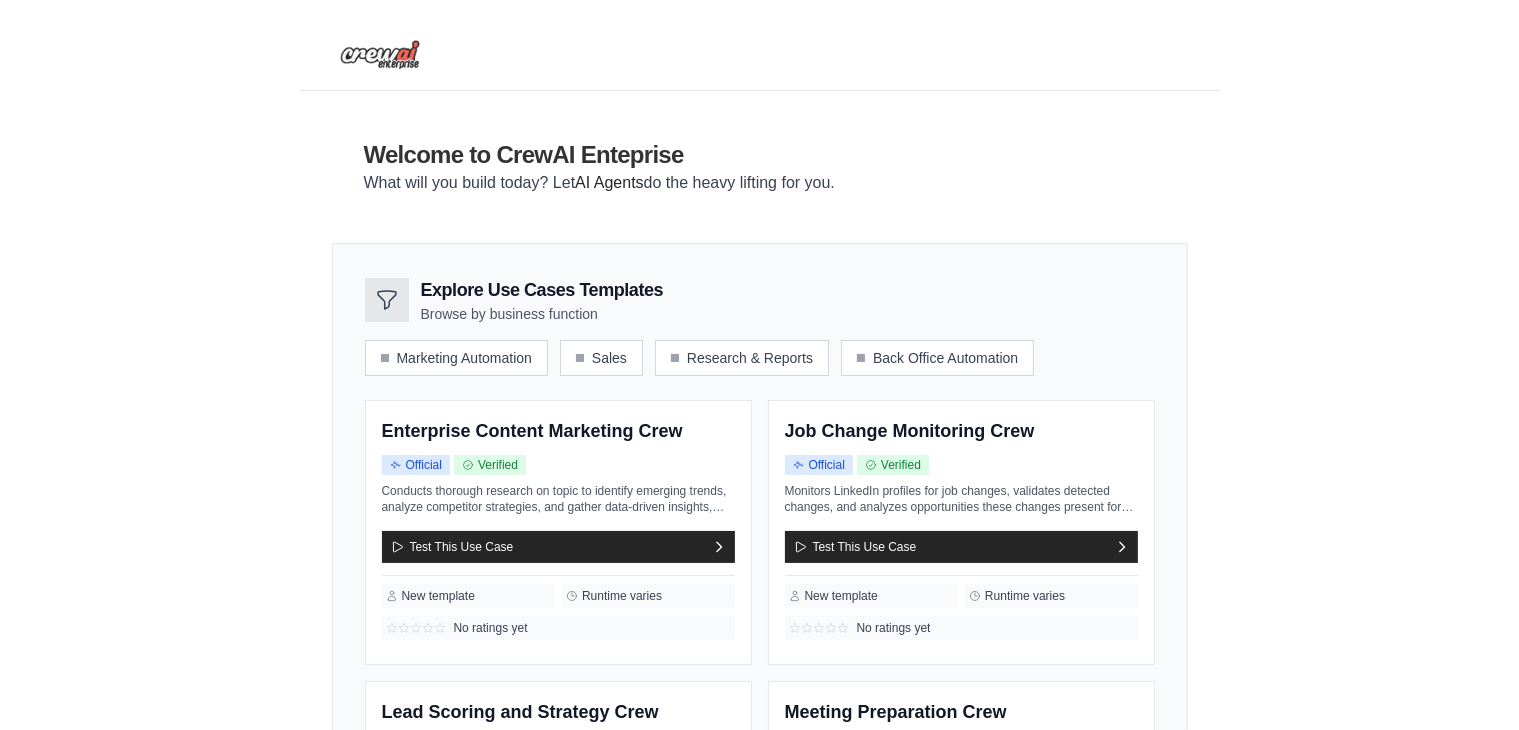 click on "Explore Use Cases Templates
Browse by business function" at bounding box center [760, 300] 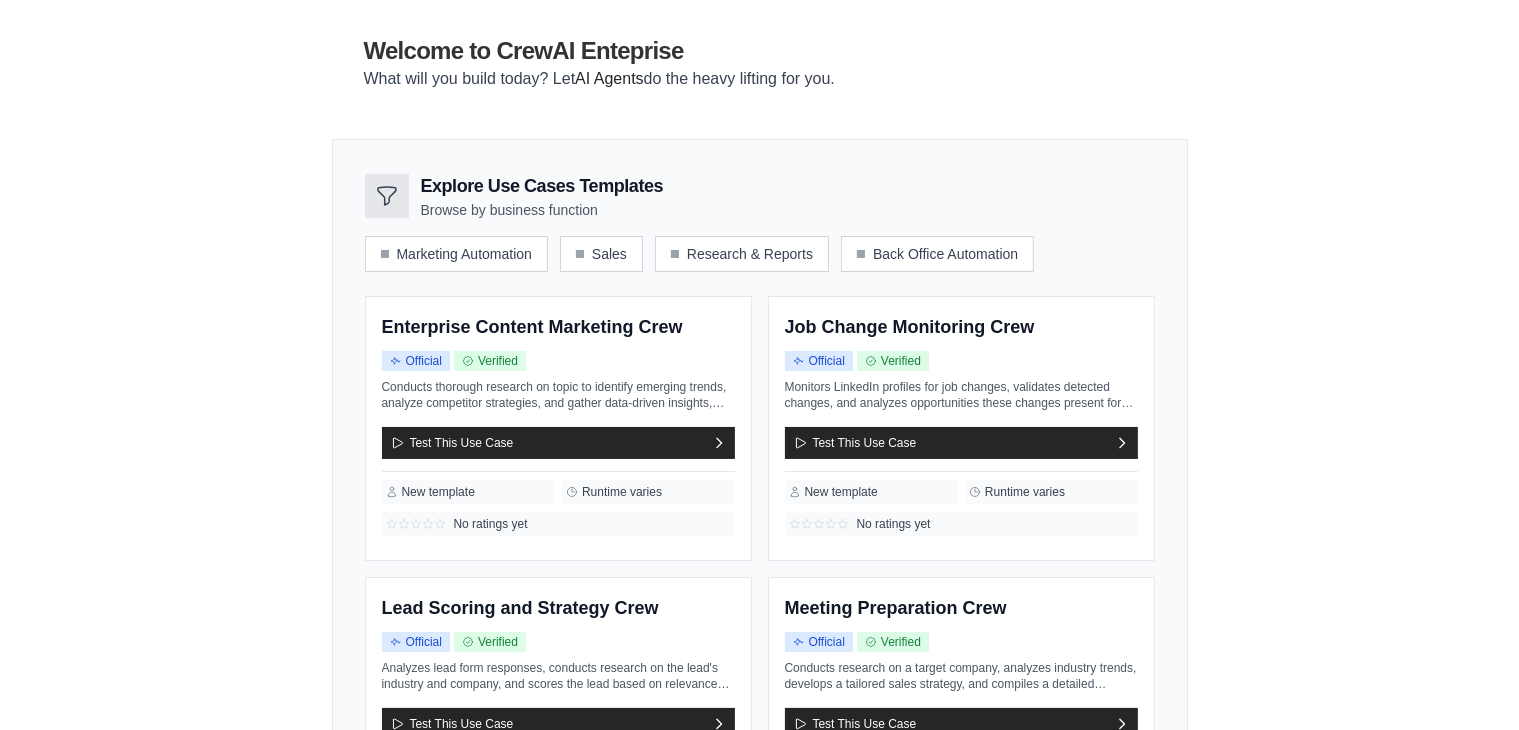 scroll, scrollTop: 0, scrollLeft: 0, axis: both 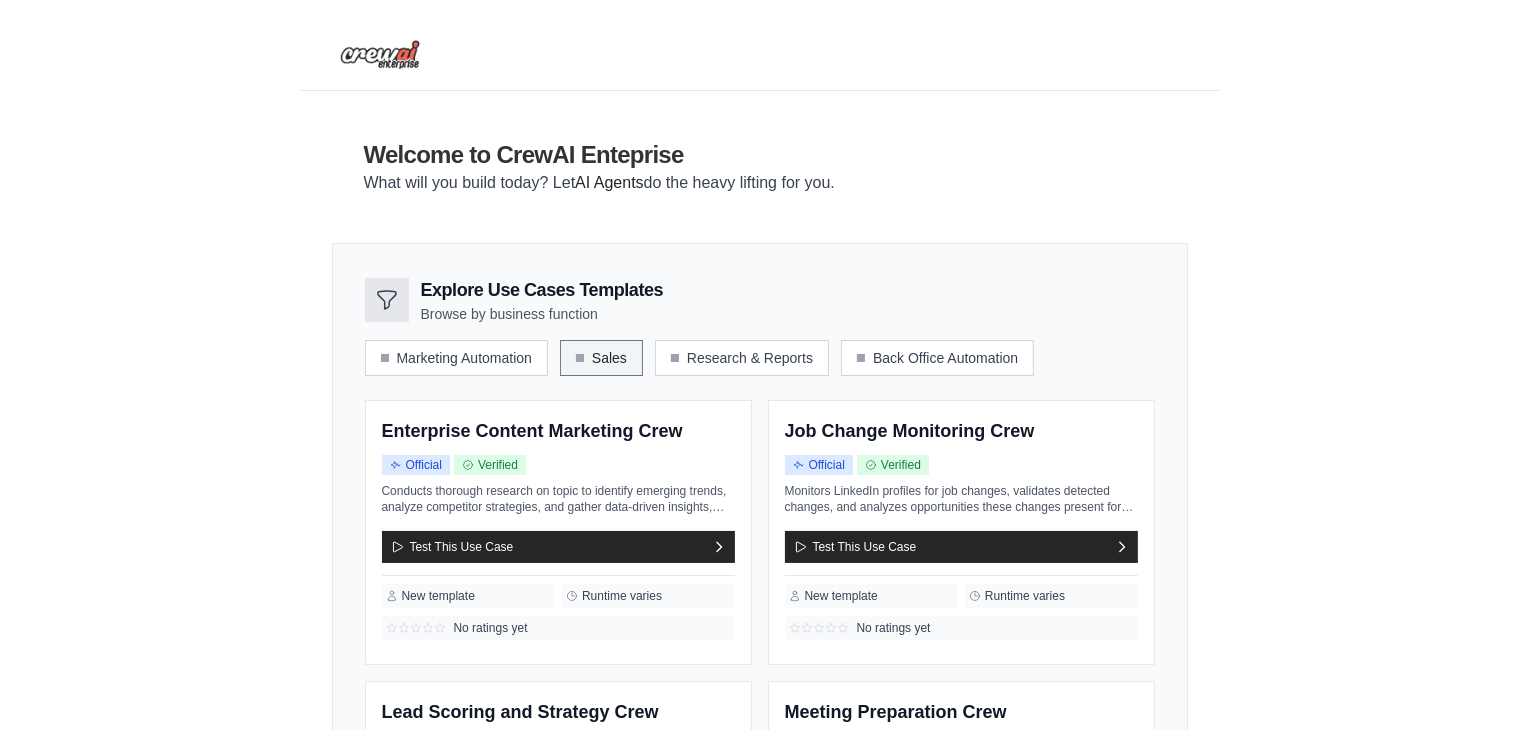 click on "Sales" at bounding box center [601, 358] 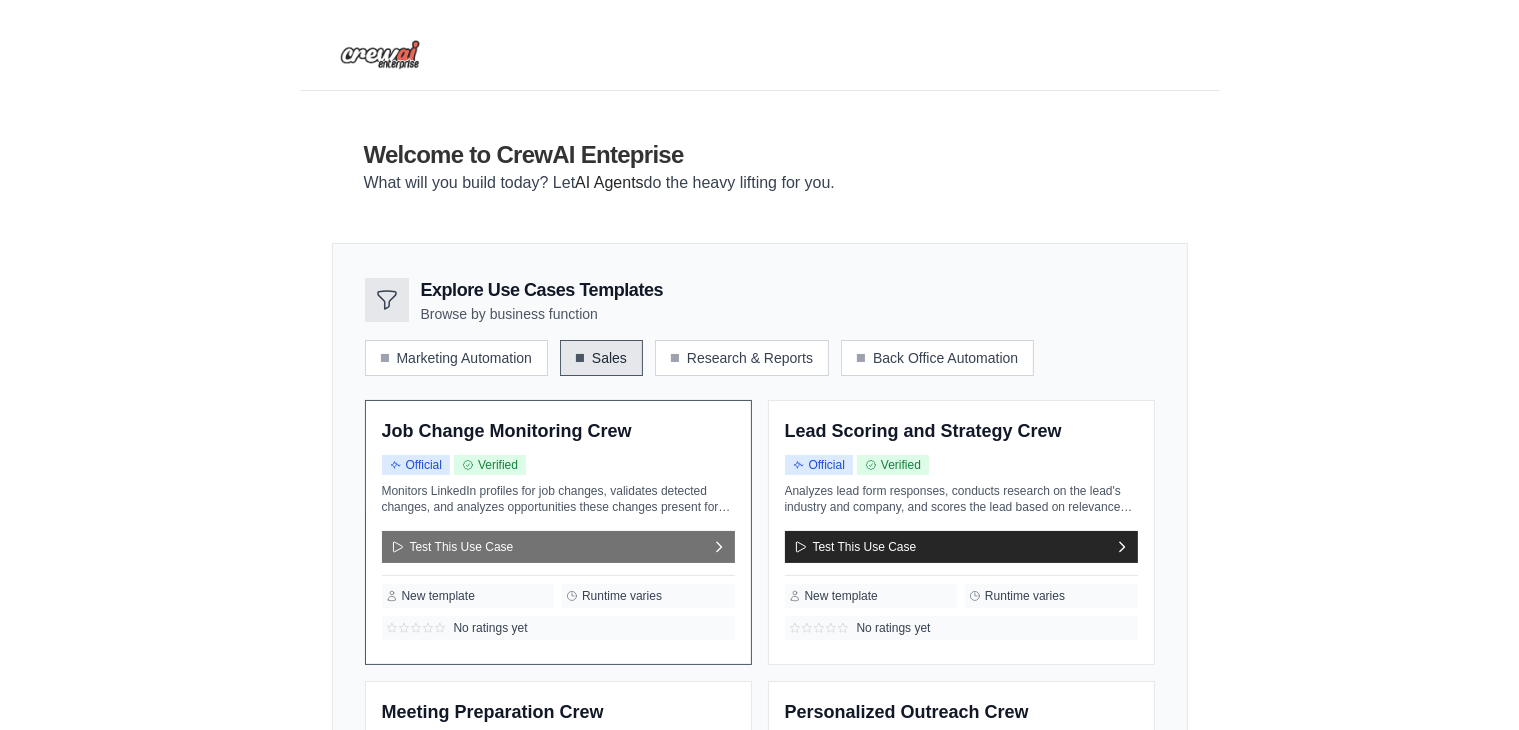 click on "Test This Use Case" at bounding box center [430, 523] 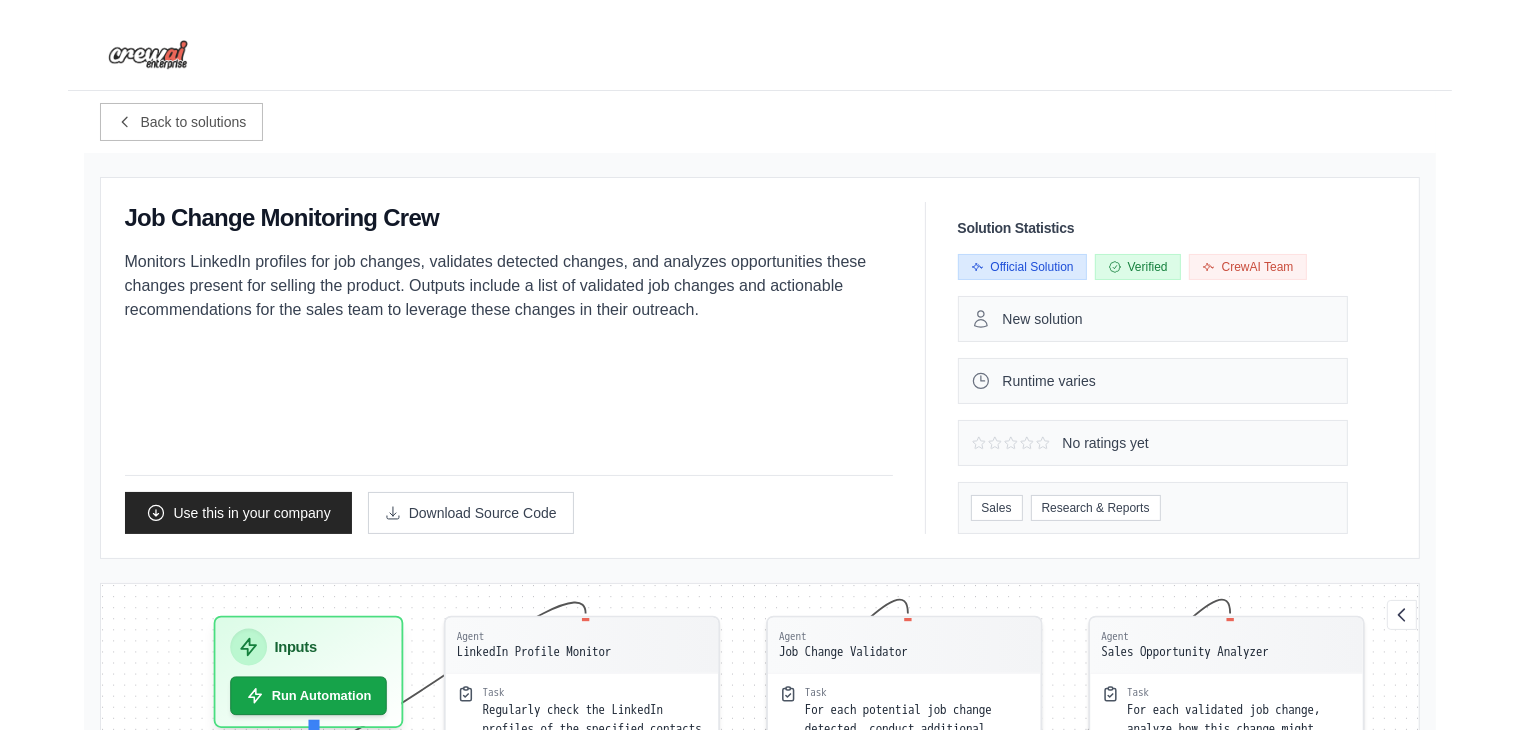 scroll, scrollTop: 32, scrollLeft: 0, axis: vertical 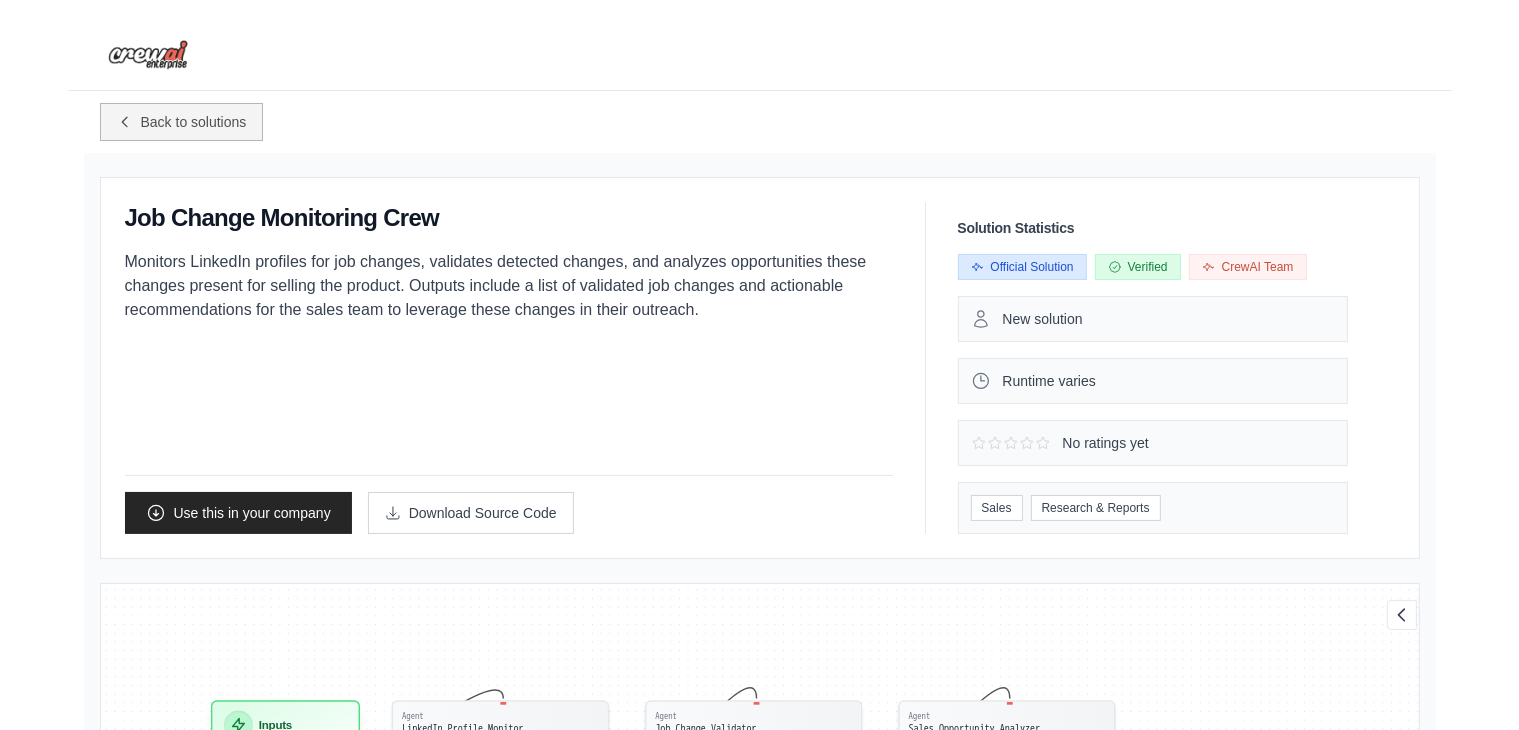 click on "Back to solutions" at bounding box center (194, 122) 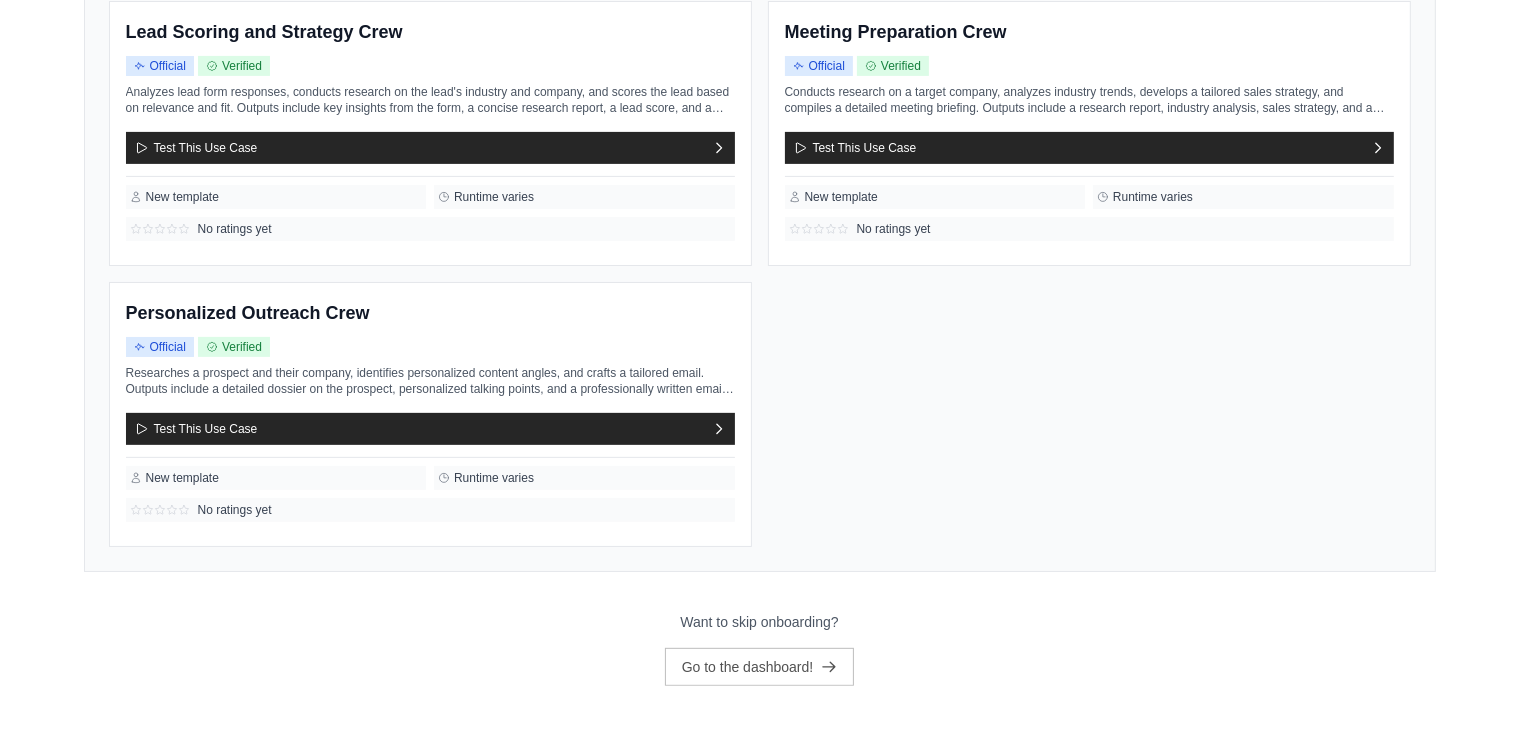 scroll, scrollTop: 669, scrollLeft: 0, axis: vertical 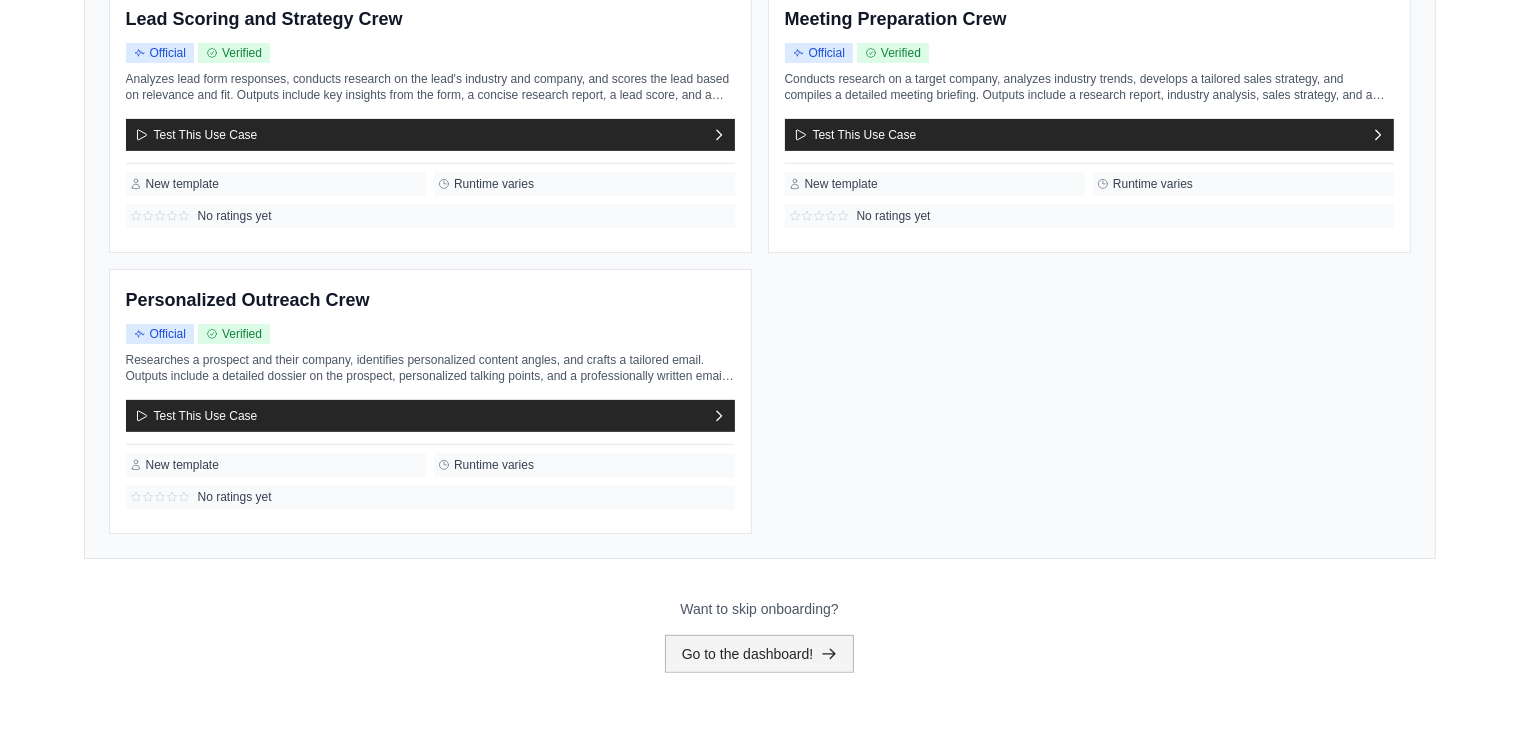 click on "Go to the dashboard!" at bounding box center [760, 654] 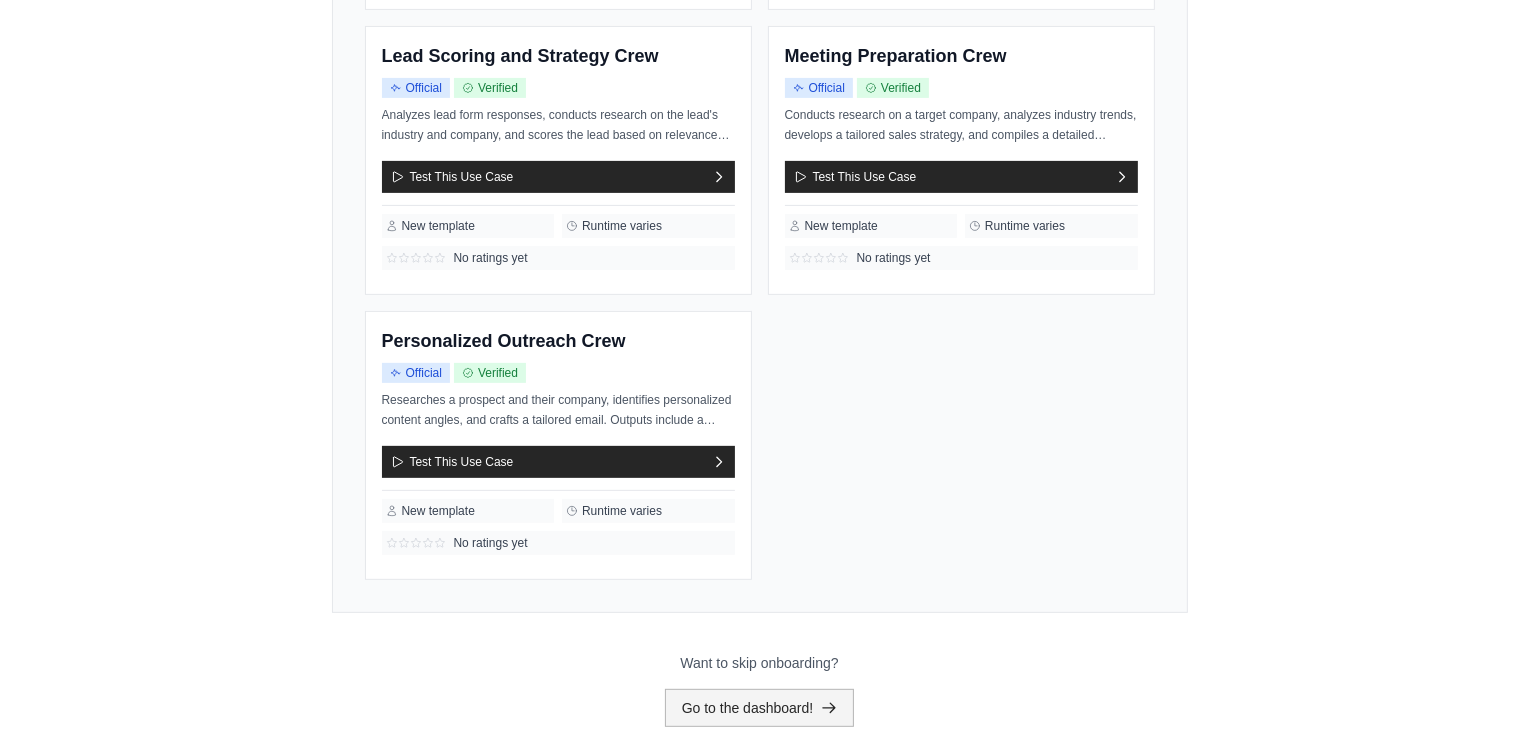scroll, scrollTop: 0, scrollLeft: 0, axis: both 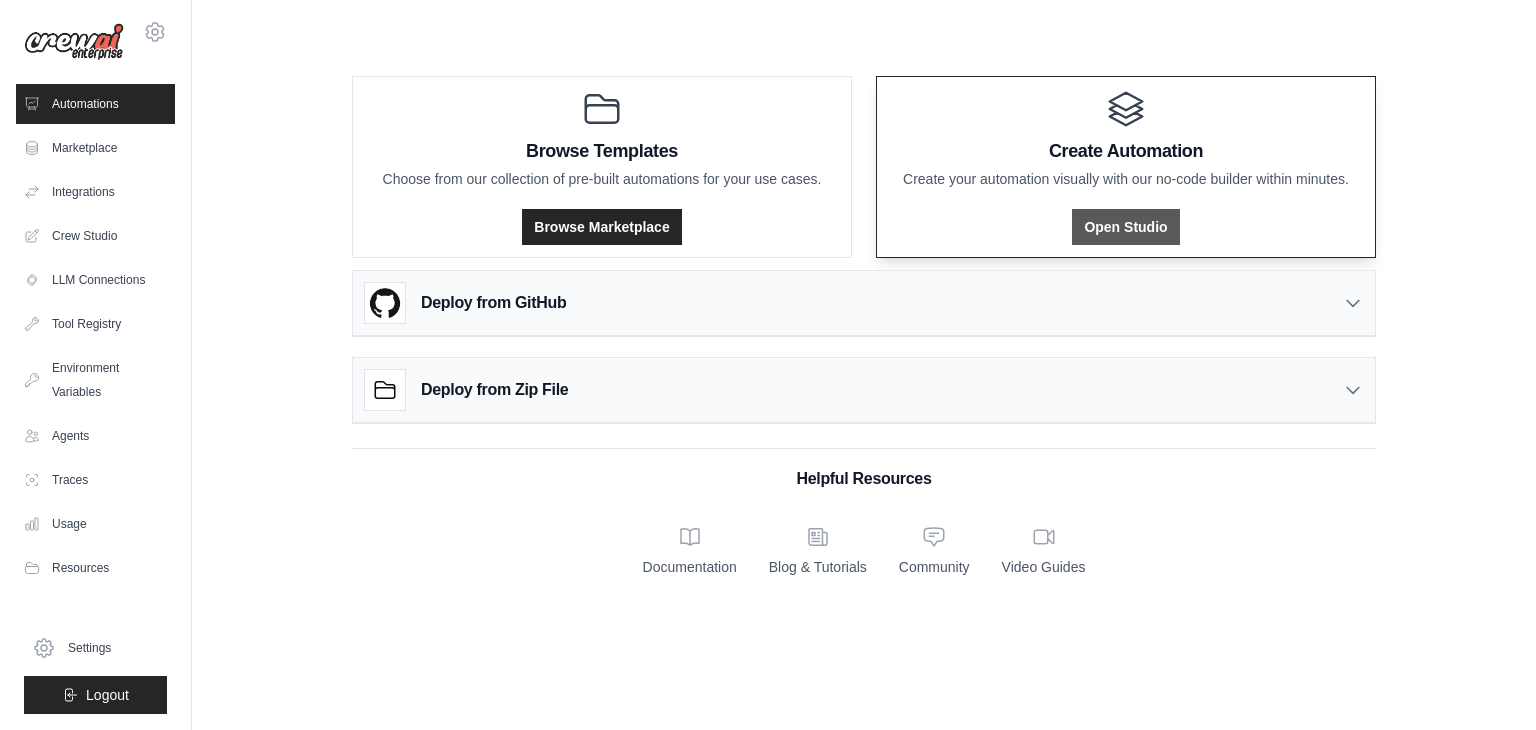click on "Open Studio" at bounding box center [1125, 227] 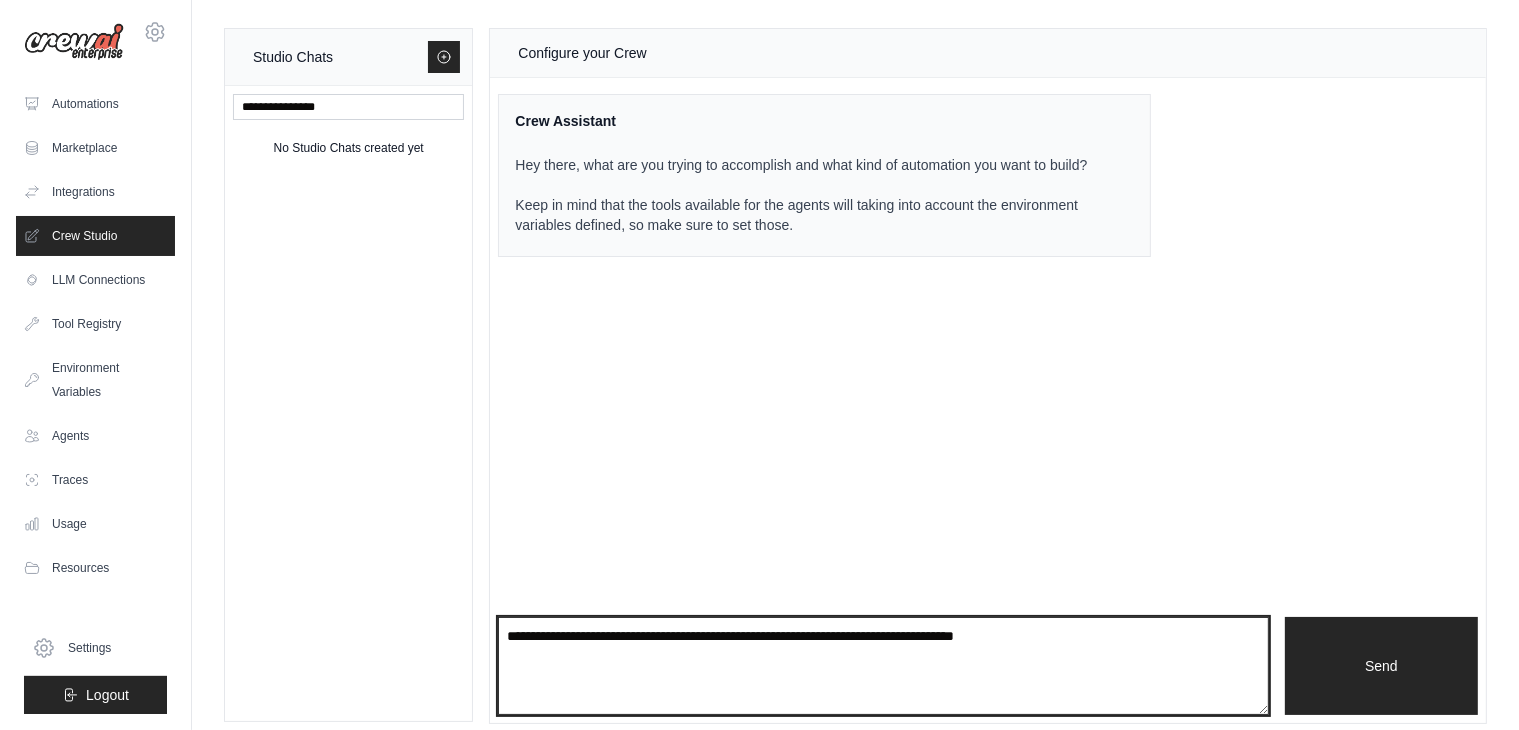 click at bounding box center [883, 666] 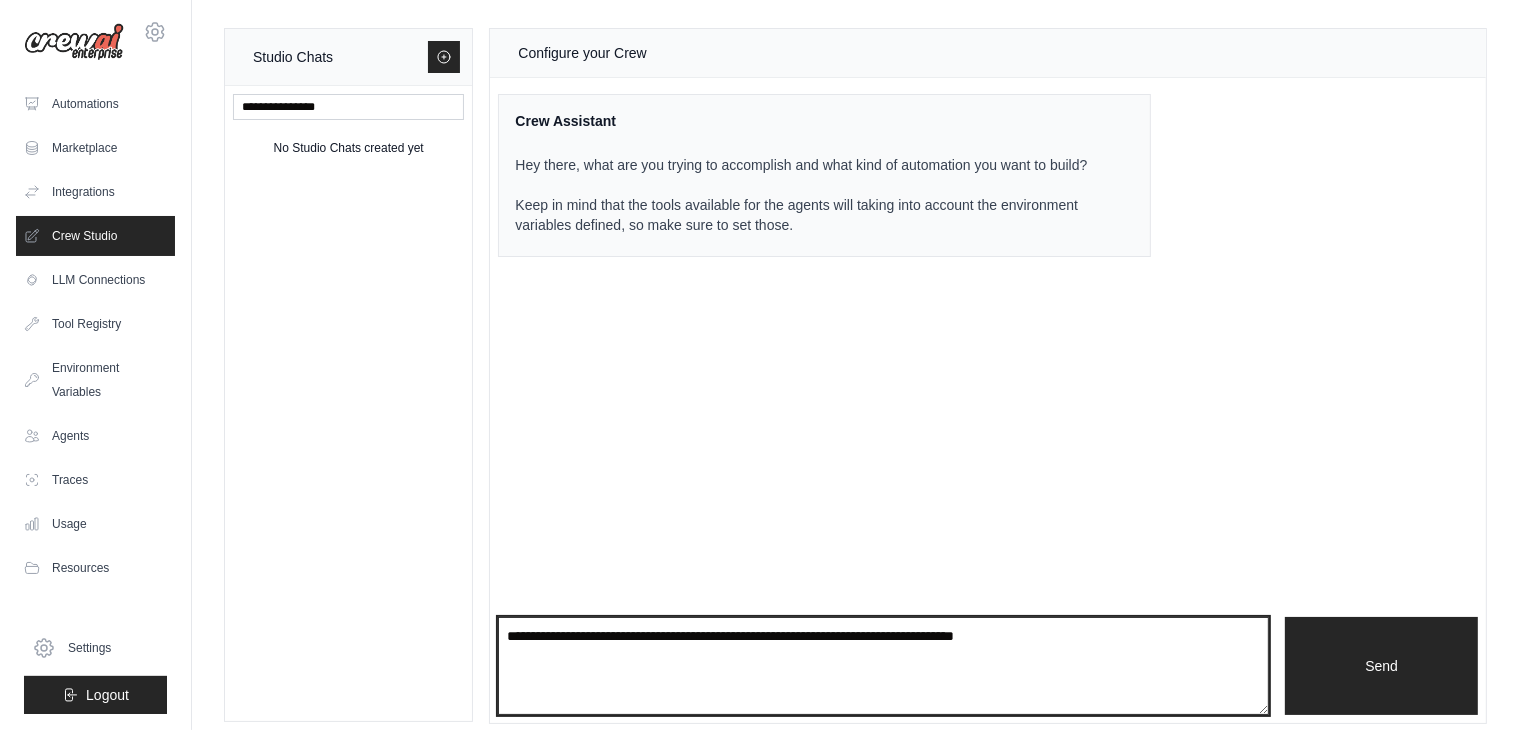 click at bounding box center [883, 666] 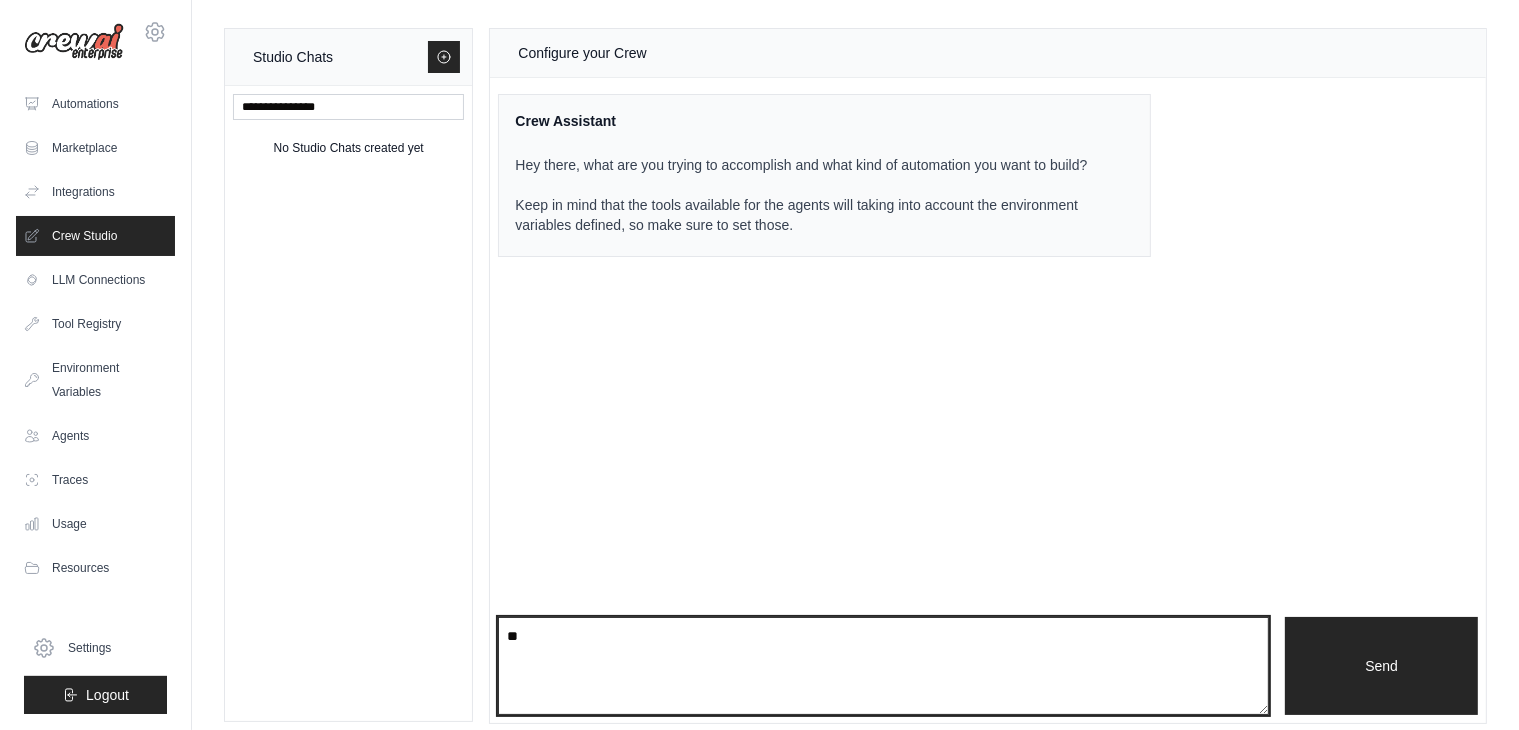 type on "*" 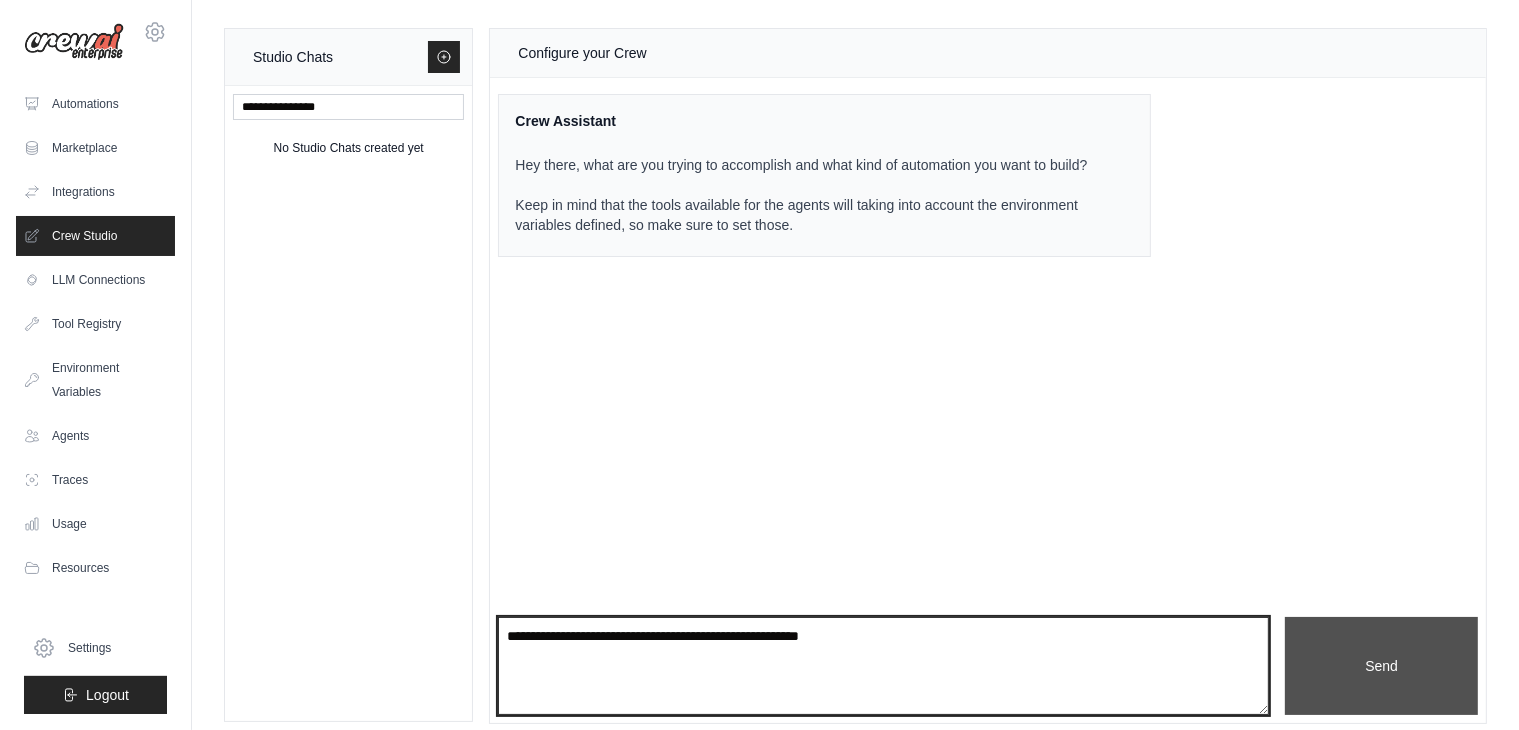 type on "**********" 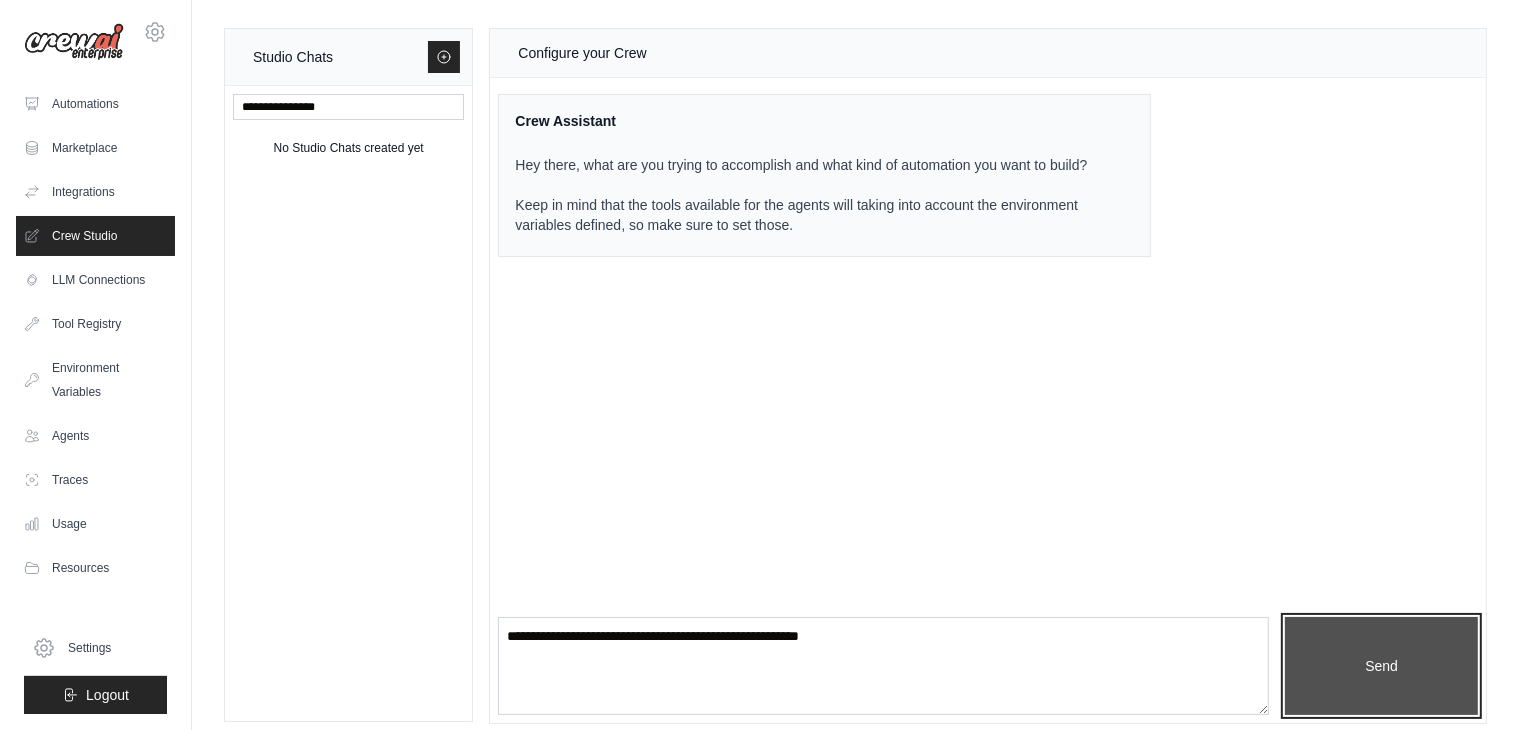 click on "Send" at bounding box center (1381, 666) 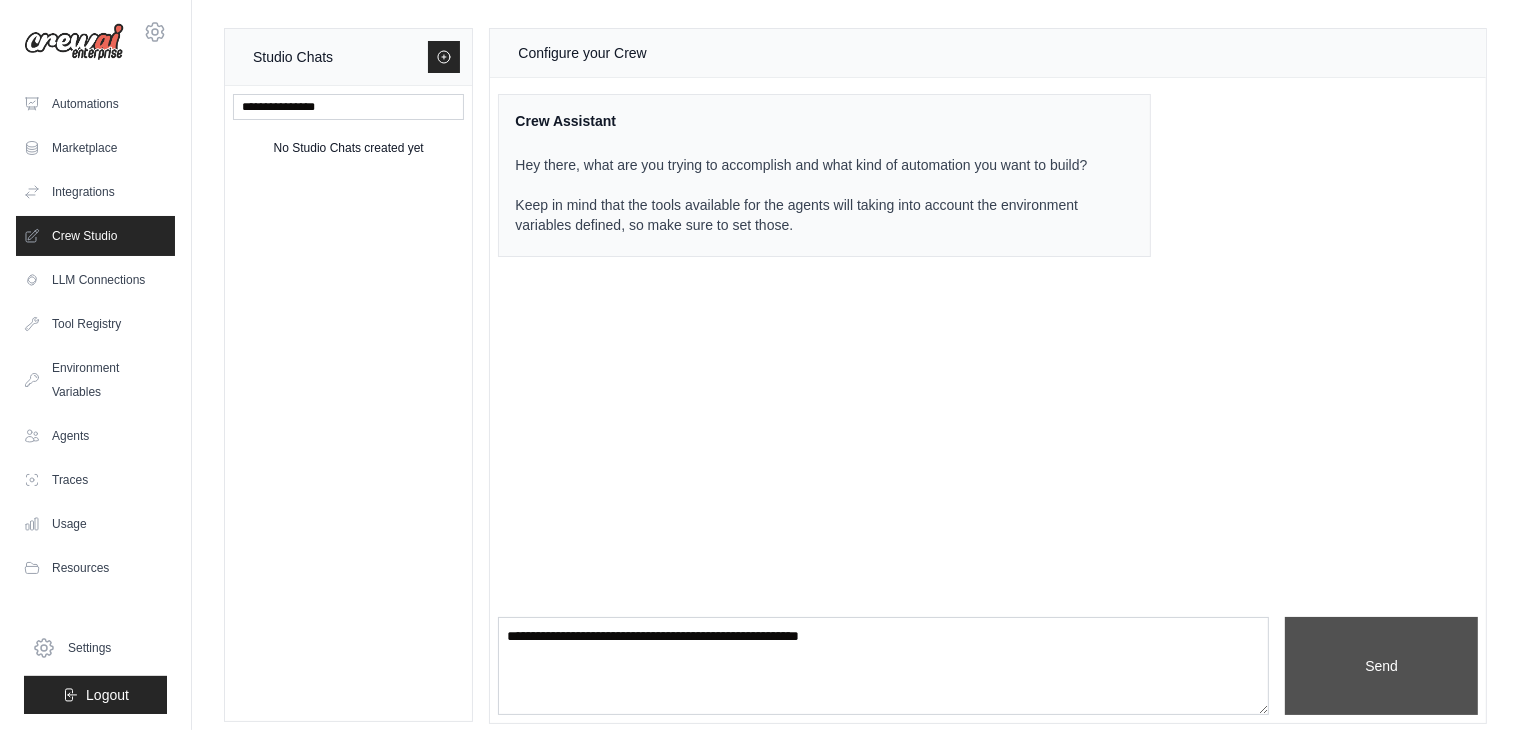 type 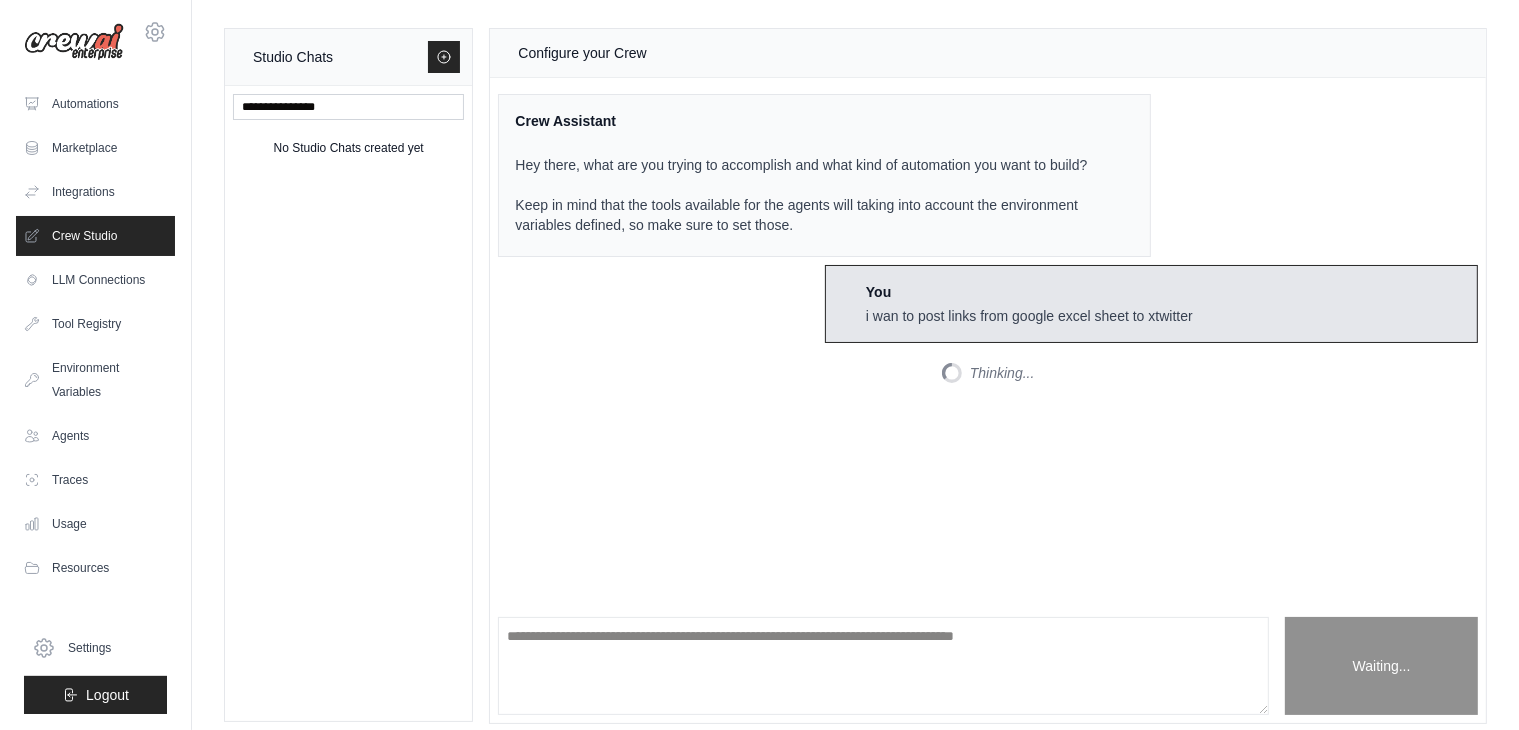 scroll, scrollTop: 552, scrollLeft: 0, axis: vertical 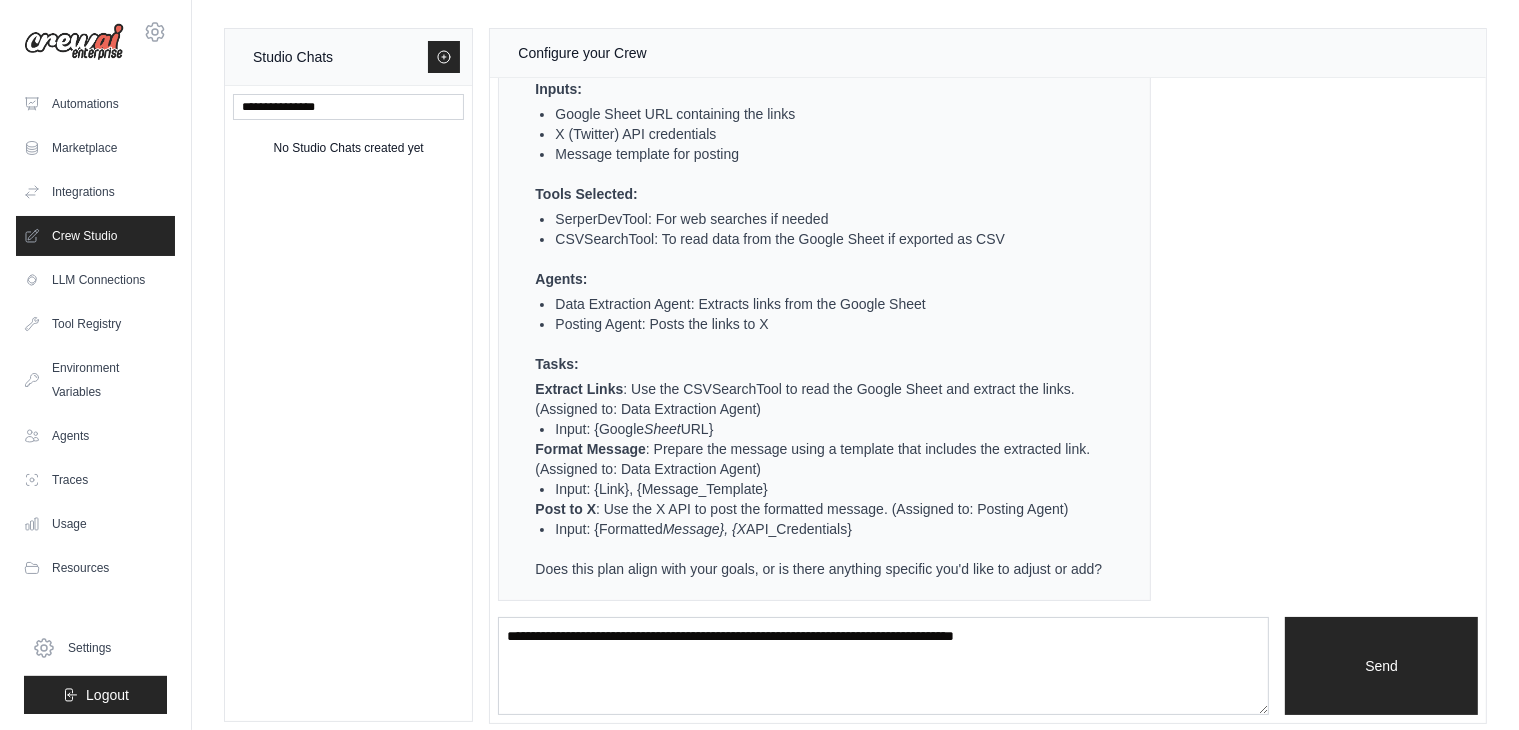 click on "Posting Agent: Posts the links to X" at bounding box center (832, 324) 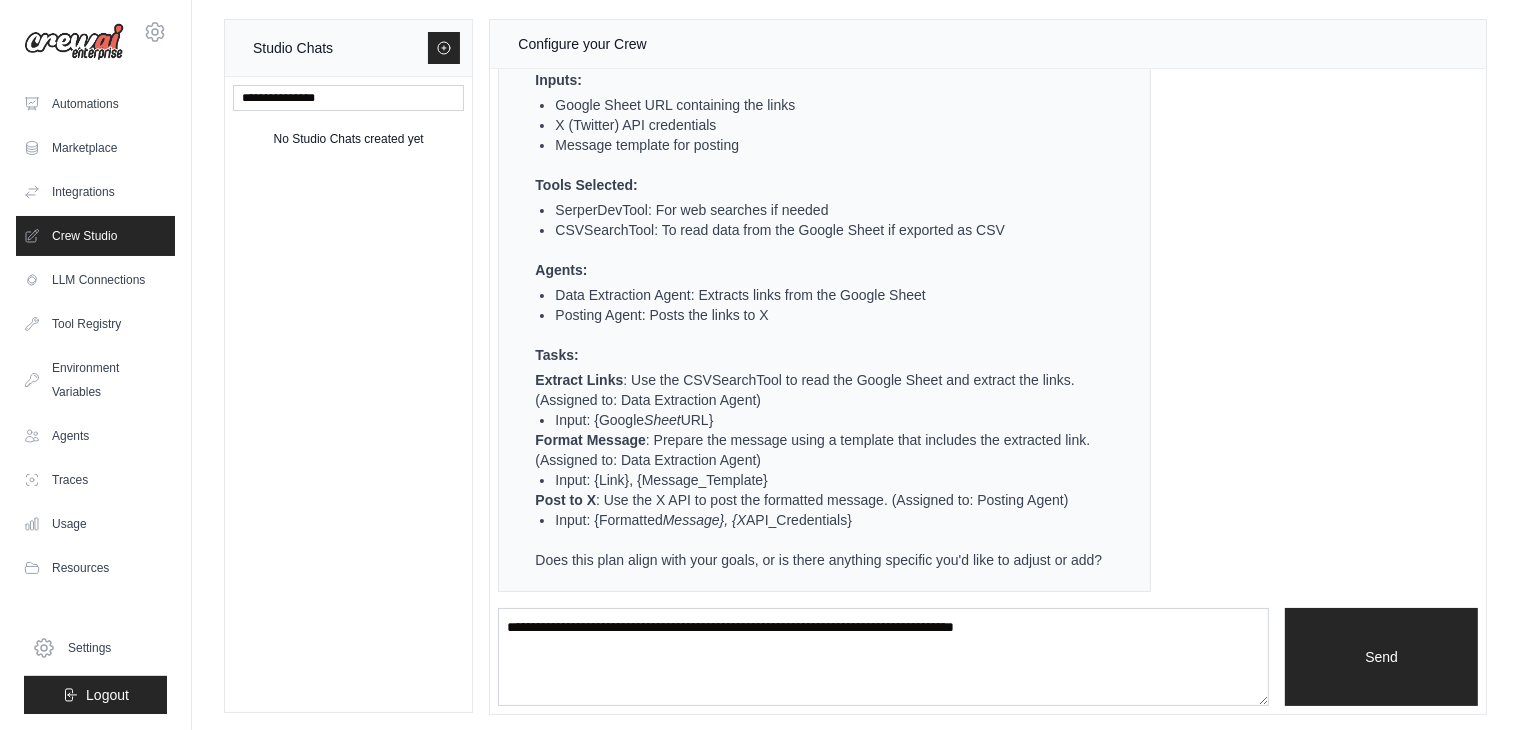 scroll, scrollTop: 12, scrollLeft: 0, axis: vertical 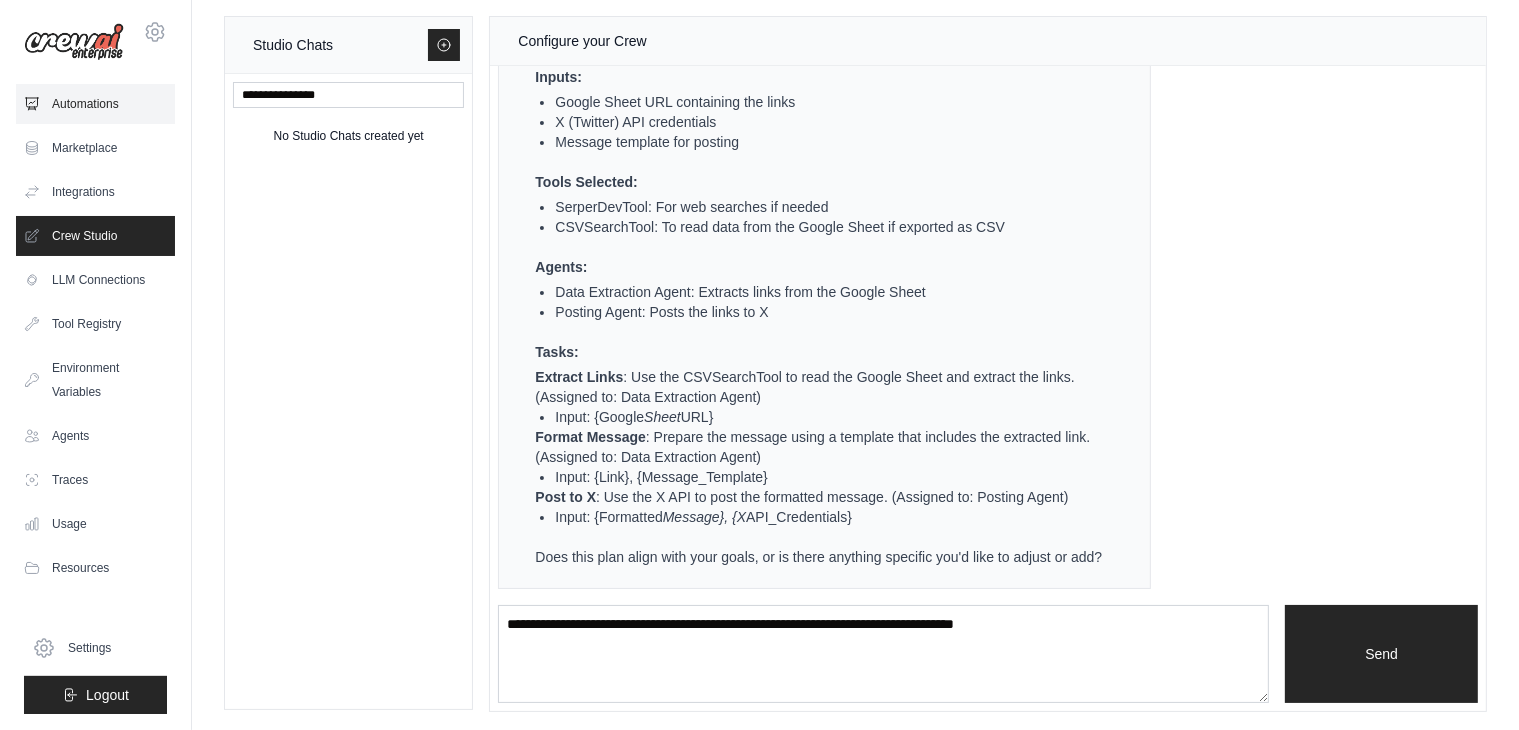 click on "Automations" at bounding box center (95, 104) 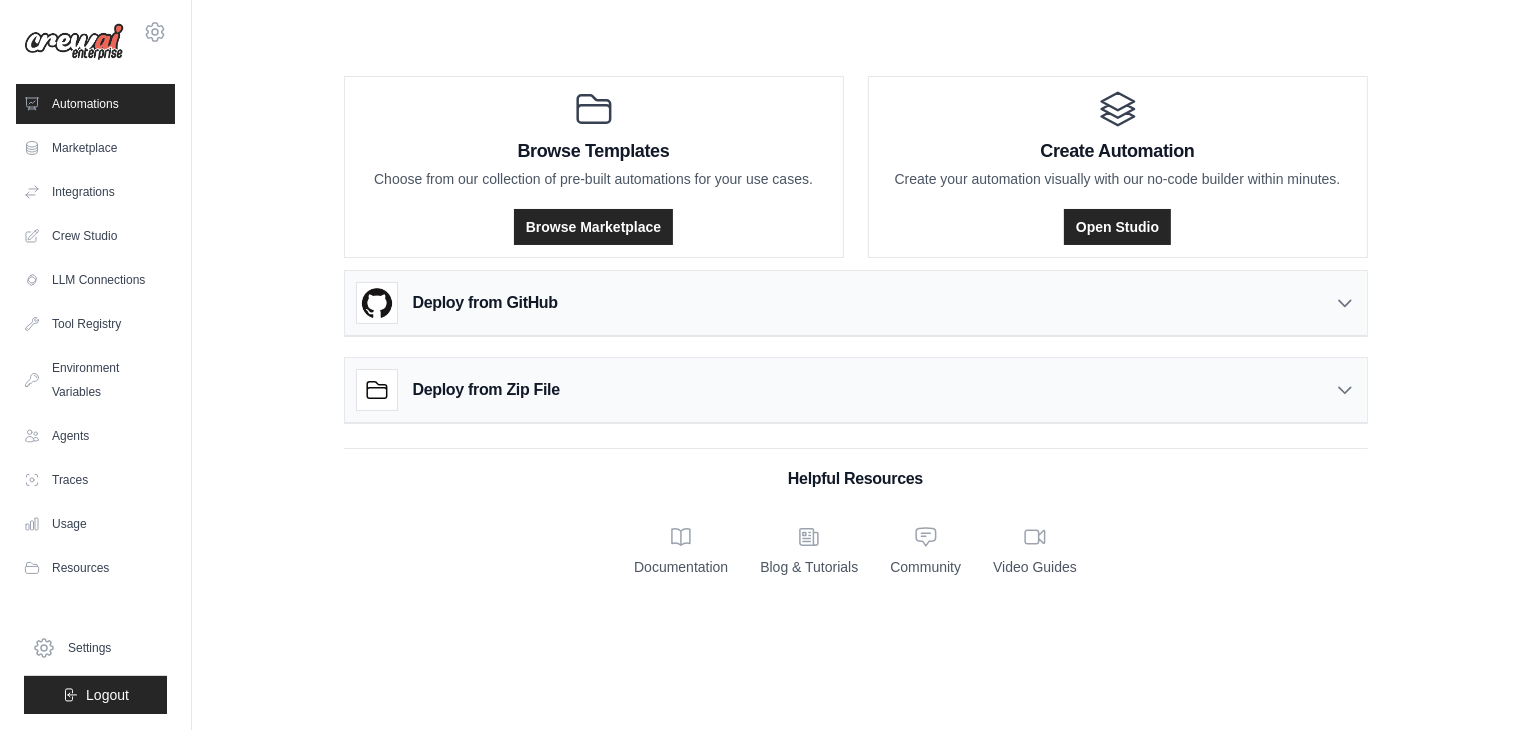 scroll, scrollTop: 0, scrollLeft: 0, axis: both 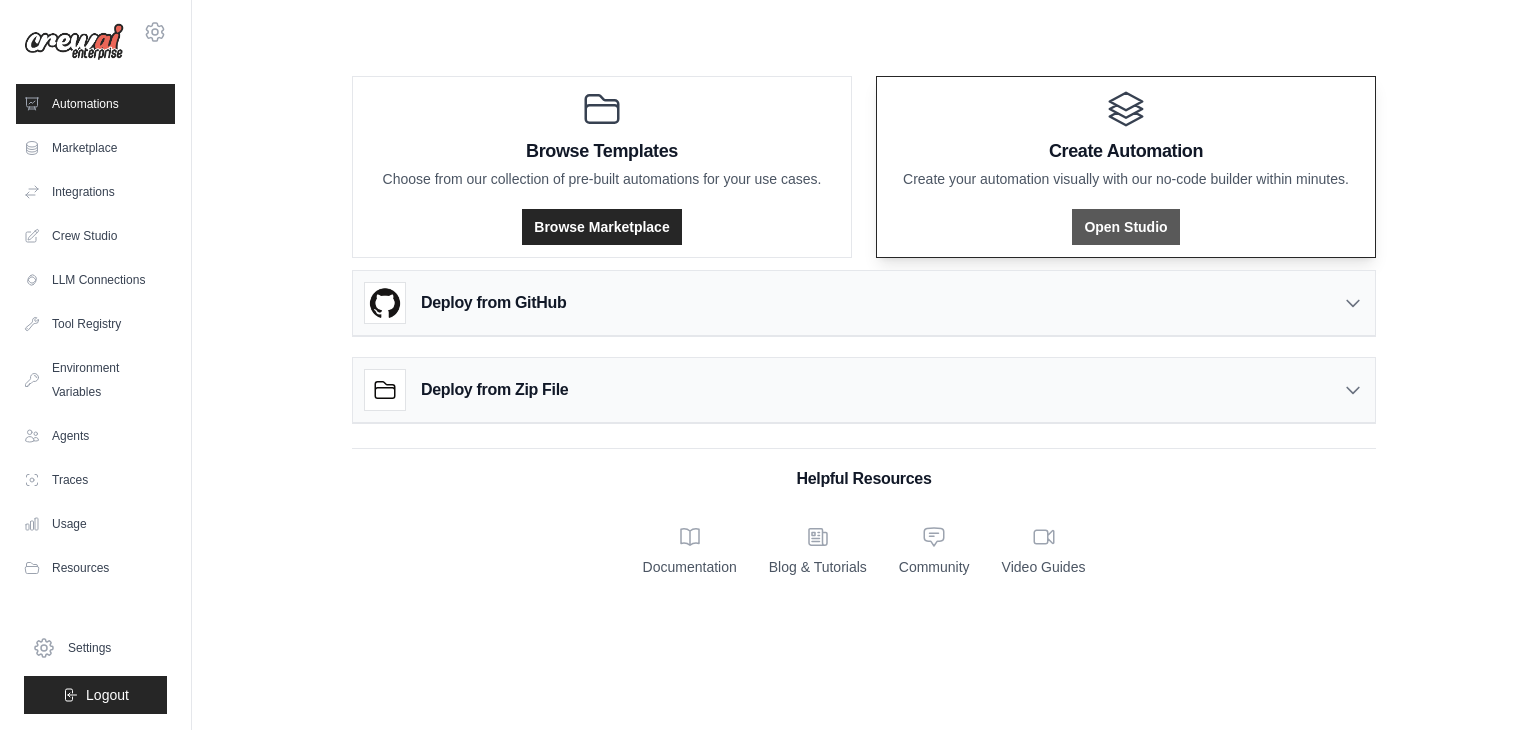 click on "Open Studio" at bounding box center (1125, 227) 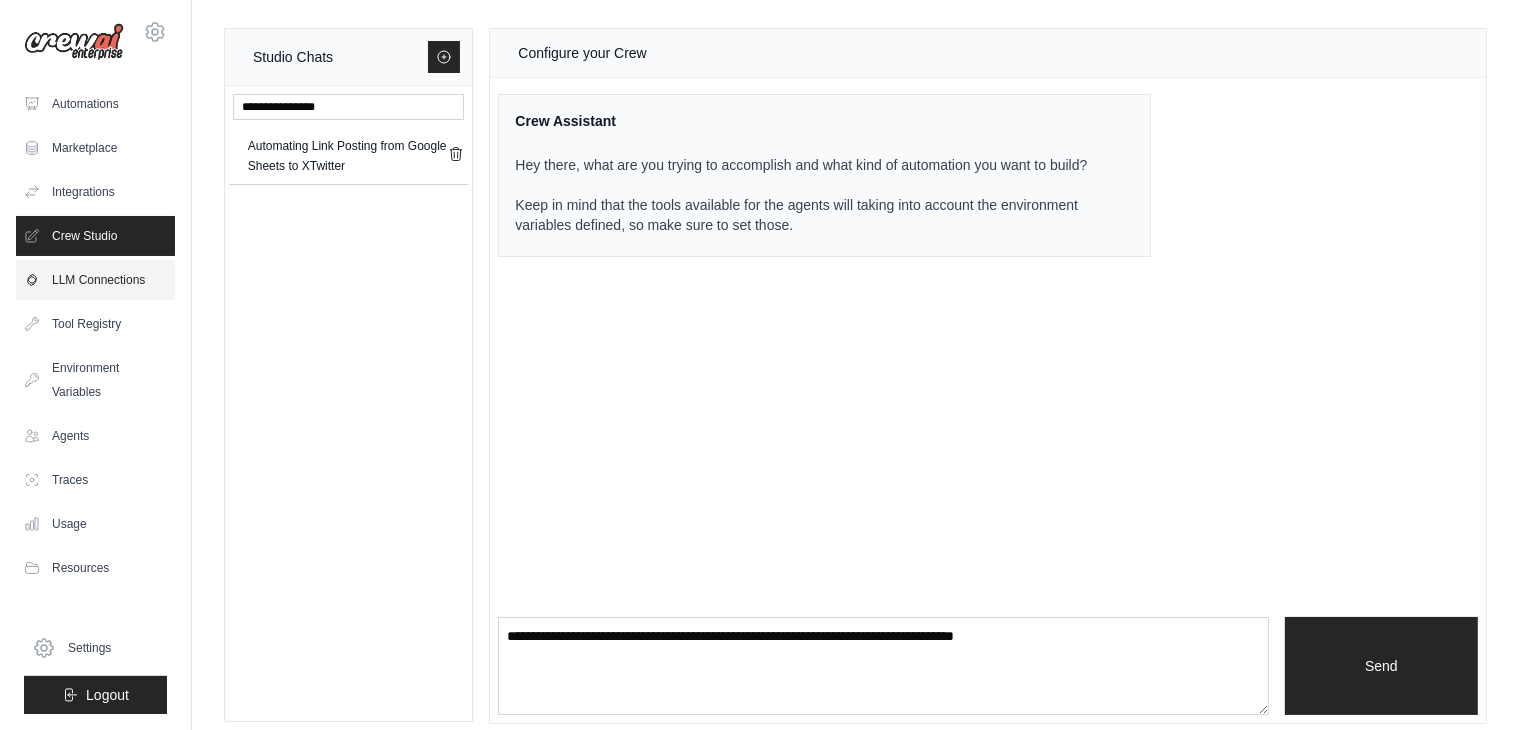 click on "LLM Connections" at bounding box center [95, 280] 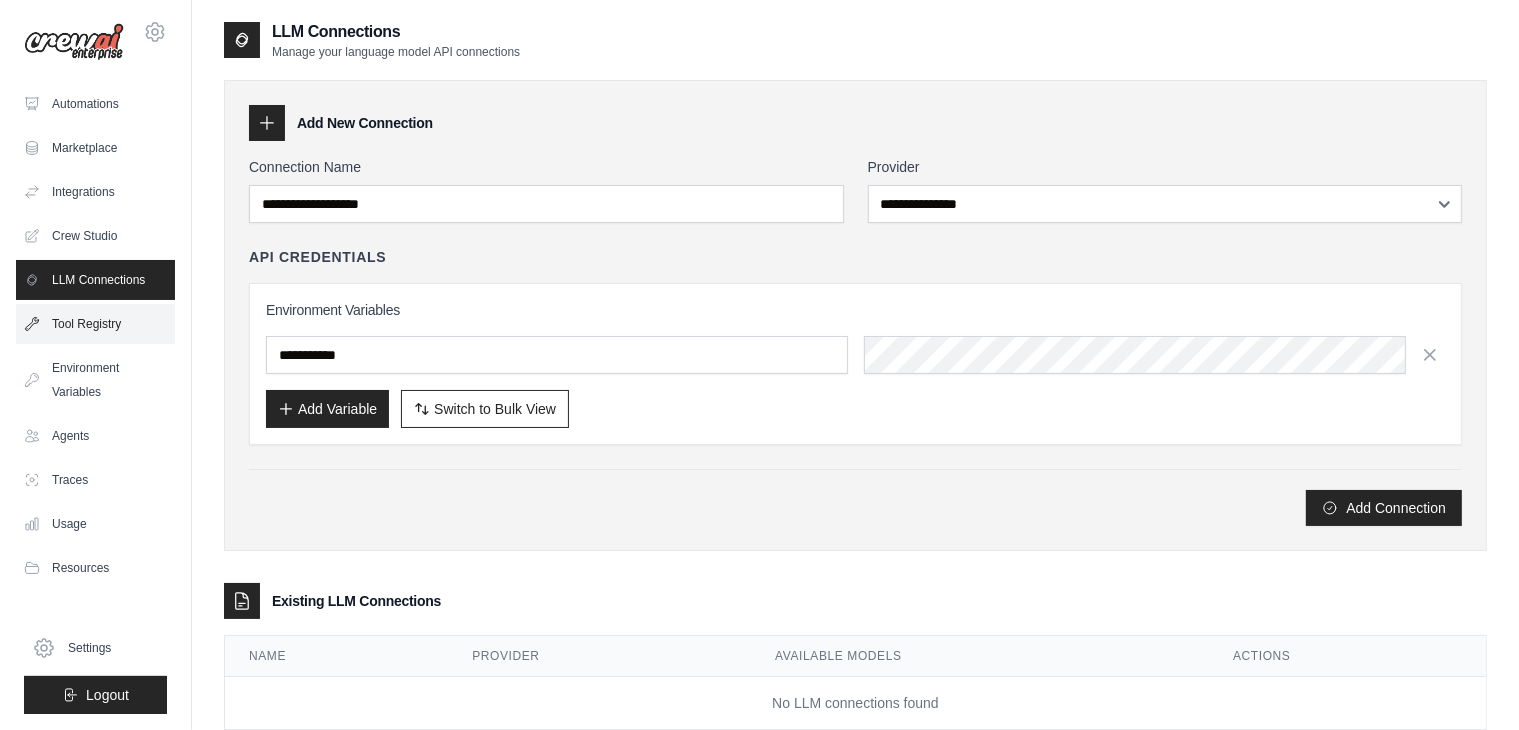 click on "Tool Registry" at bounding box center [95, 324] 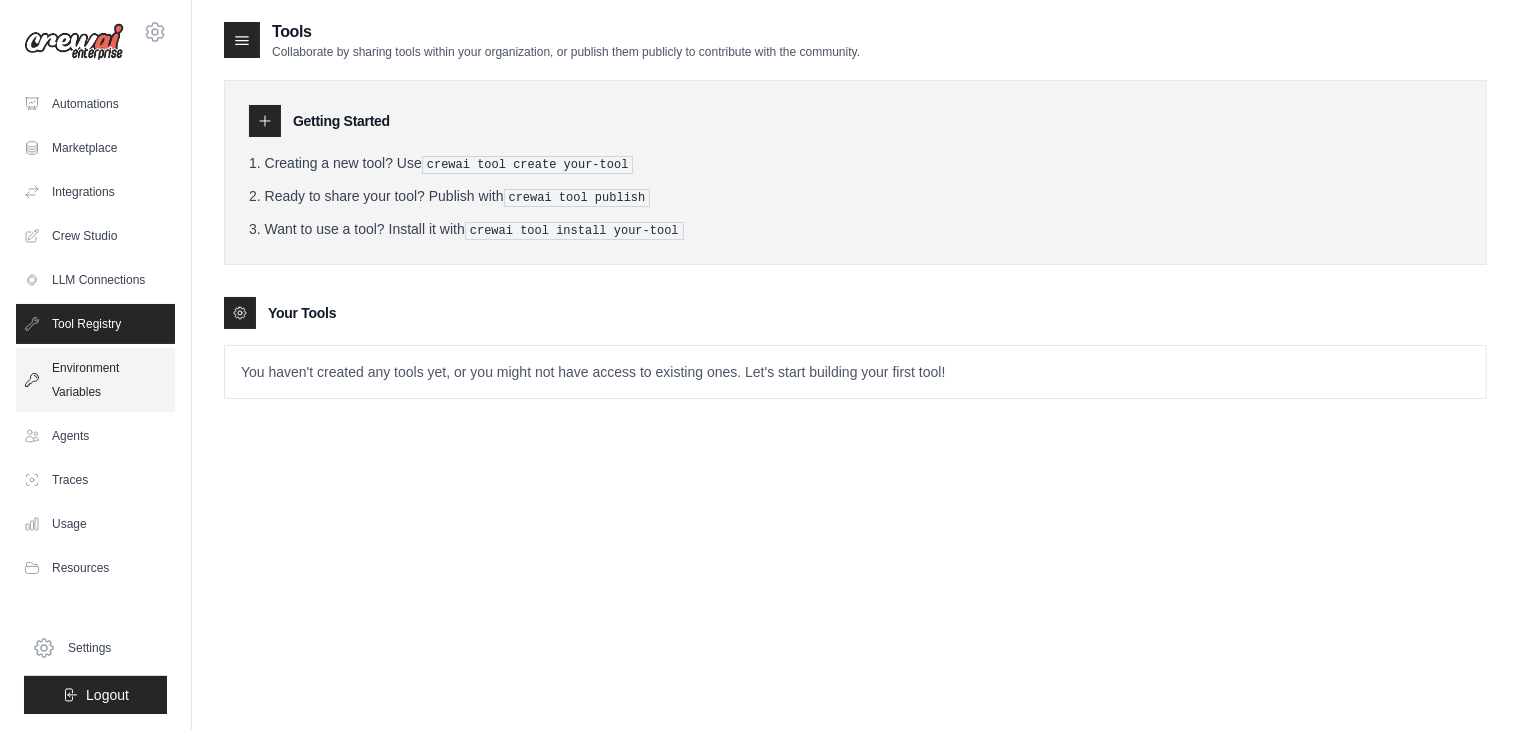 click on "Environment Variables" at bounding box center (95, 380) 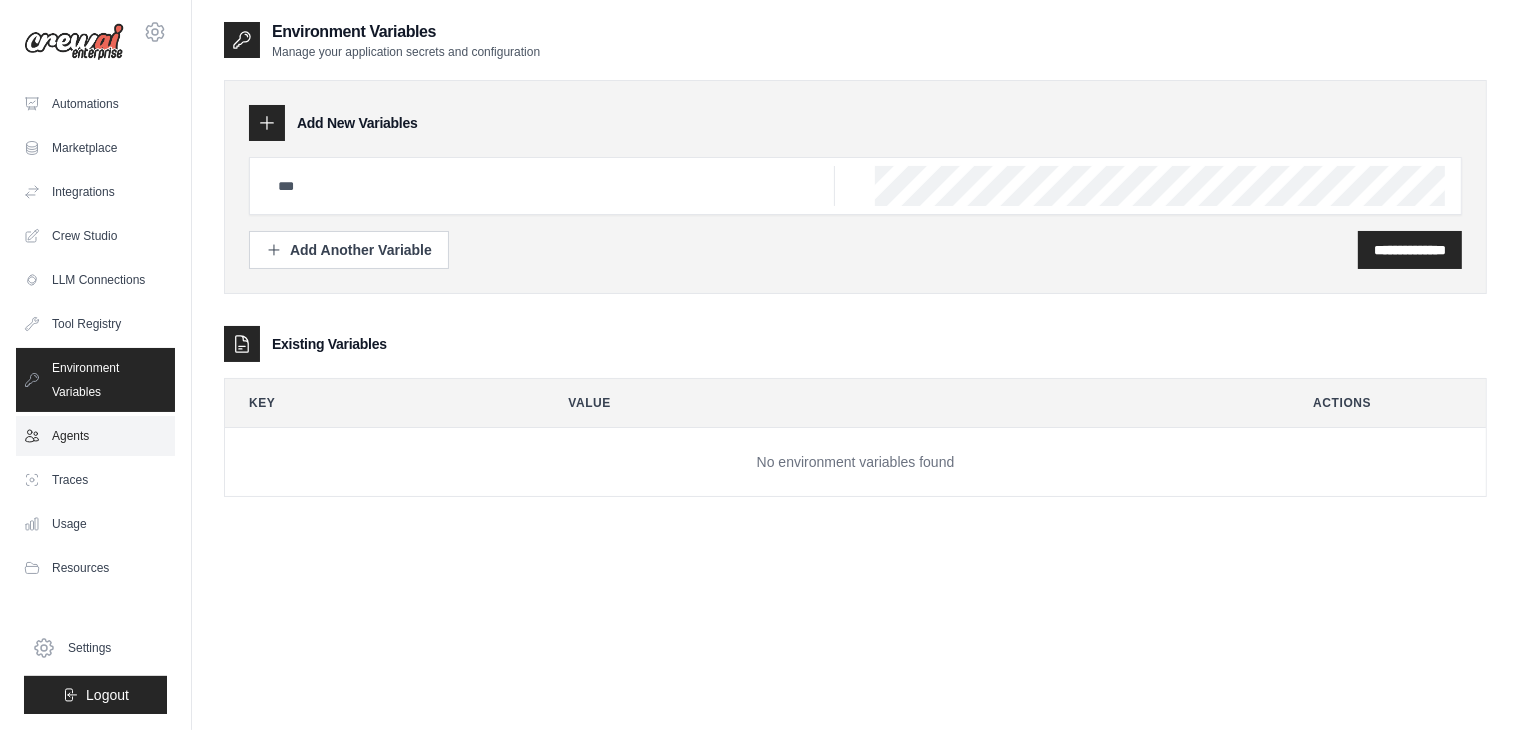 click on "Agents" at bounding box center (95, 436) 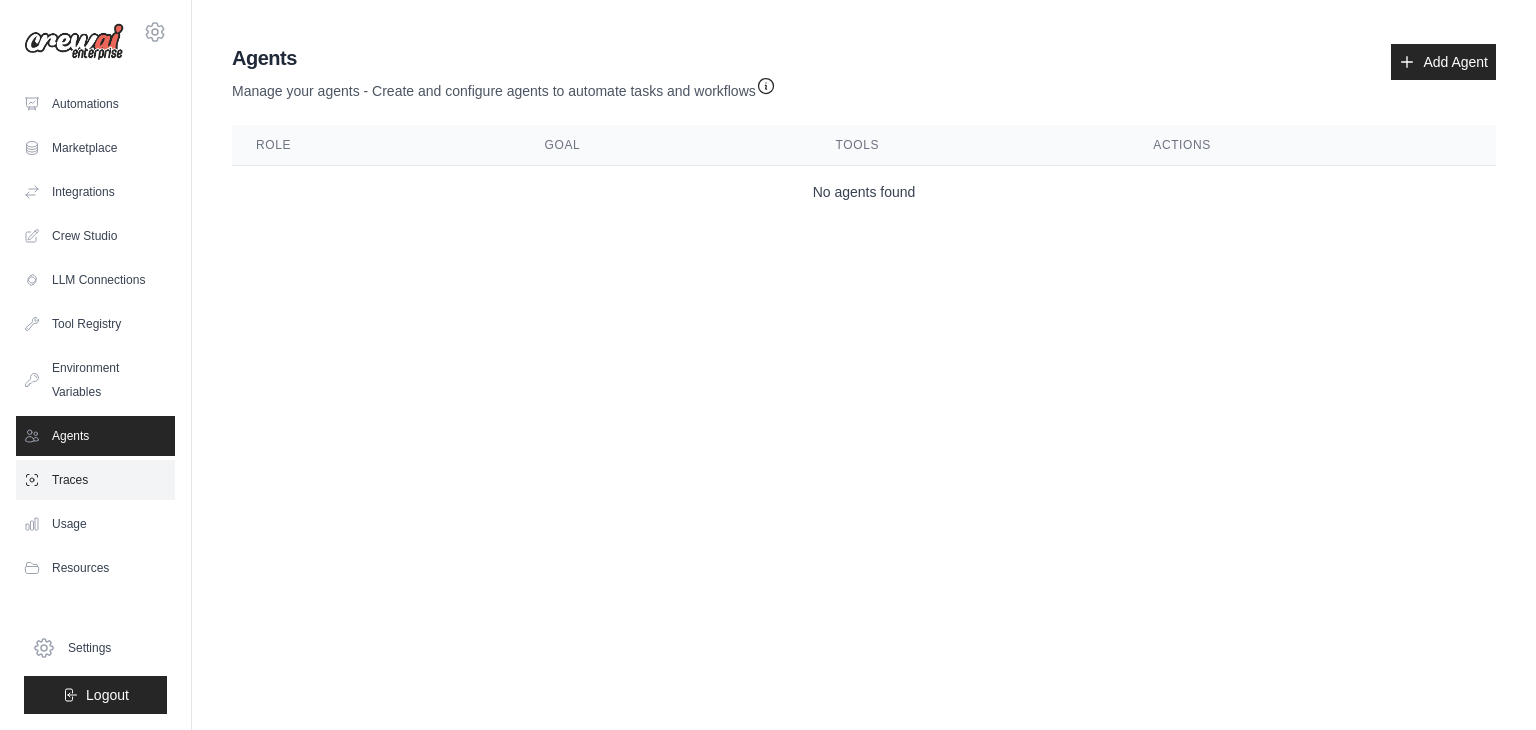 click on "Traces" at bounding box center [95, 480] 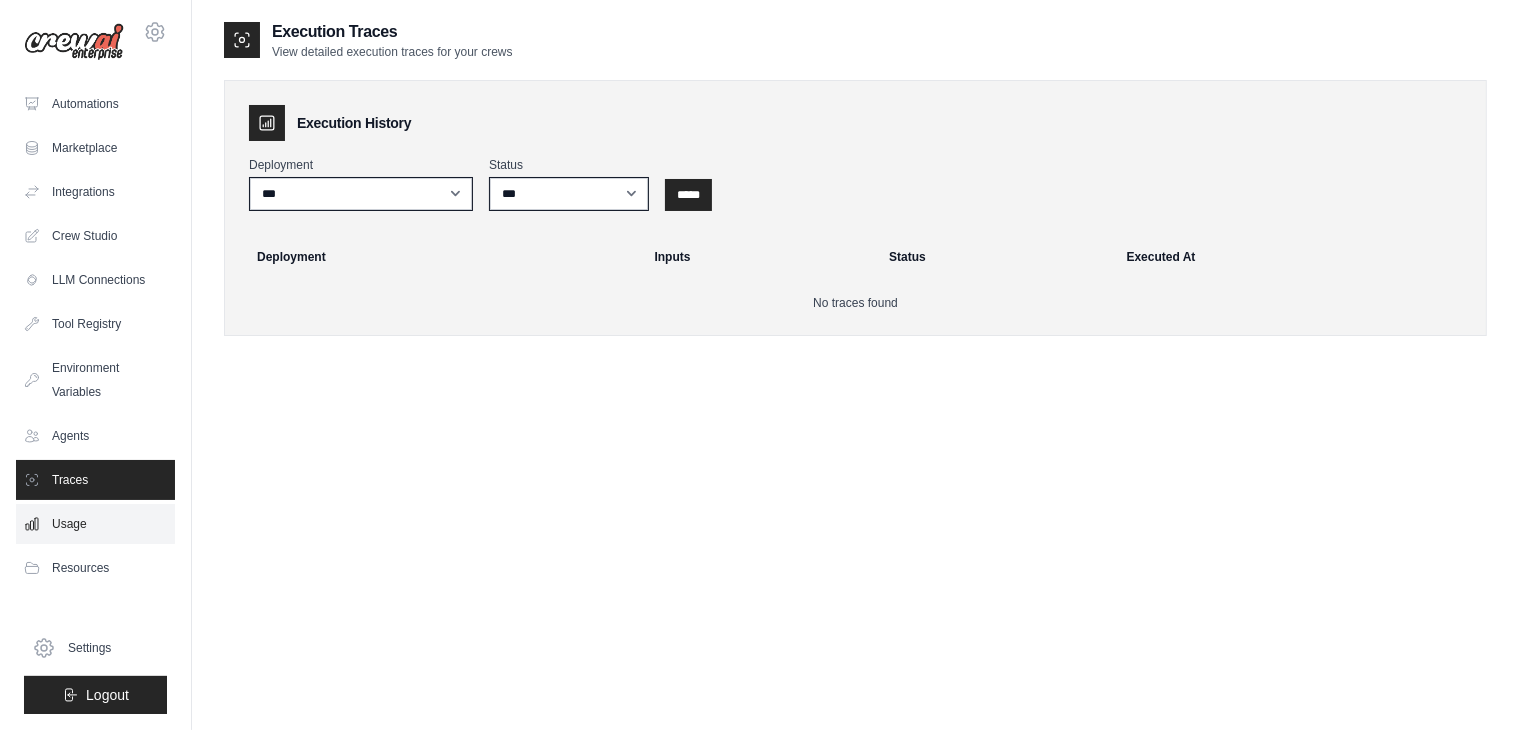 click on "Usage" at bounding box center [95, 524] 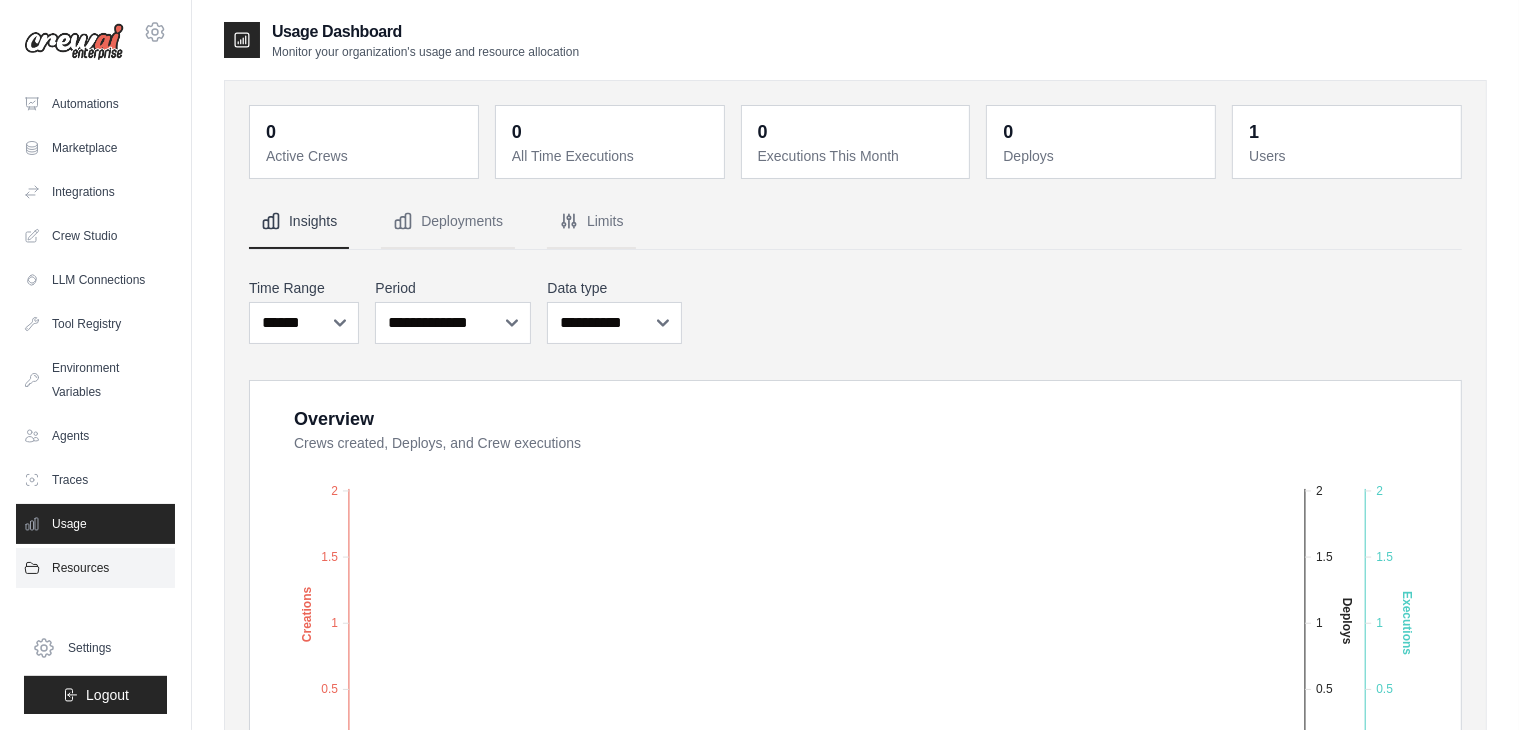 click on "Resources" at bounding box center [95, 568] 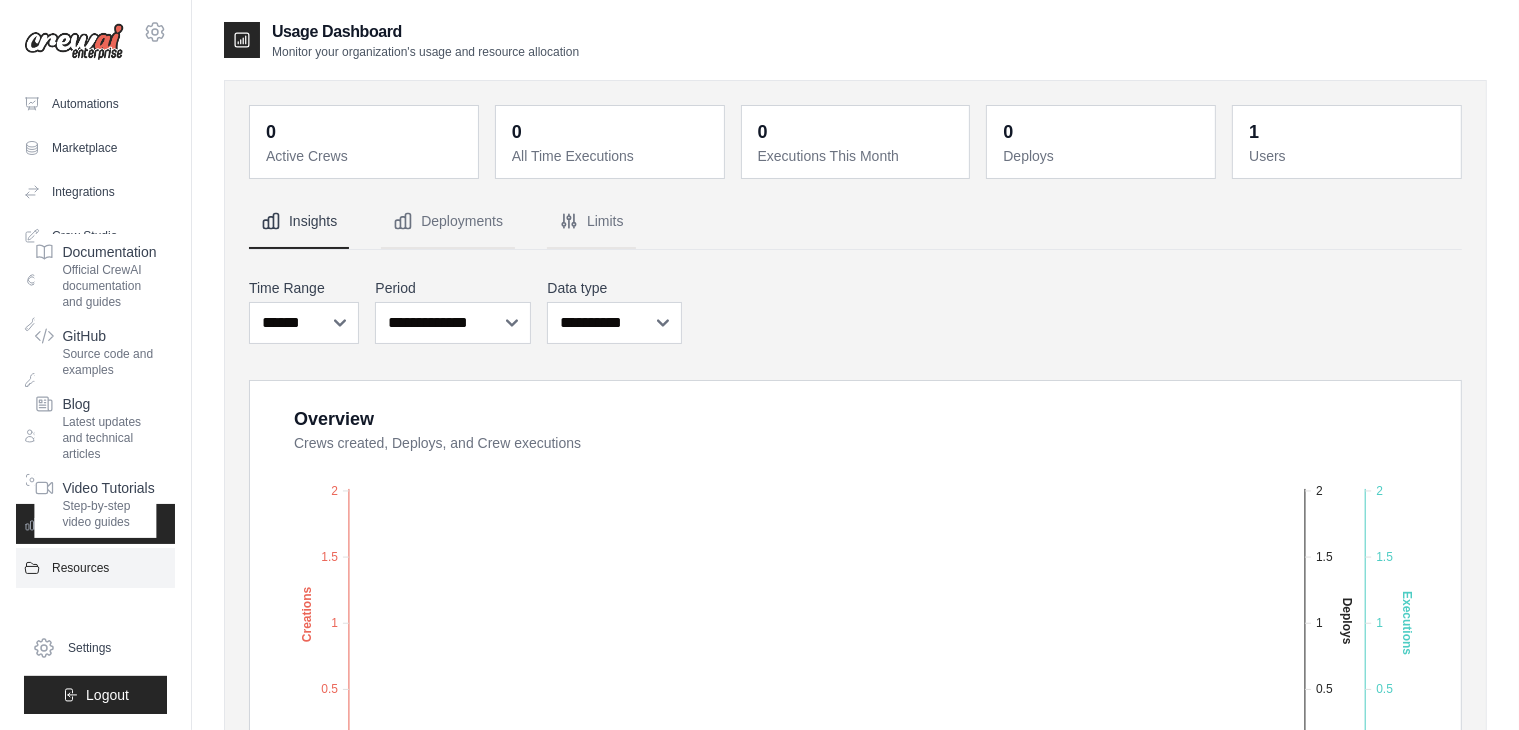 click on "Resources" at bounding box center (95, 568) 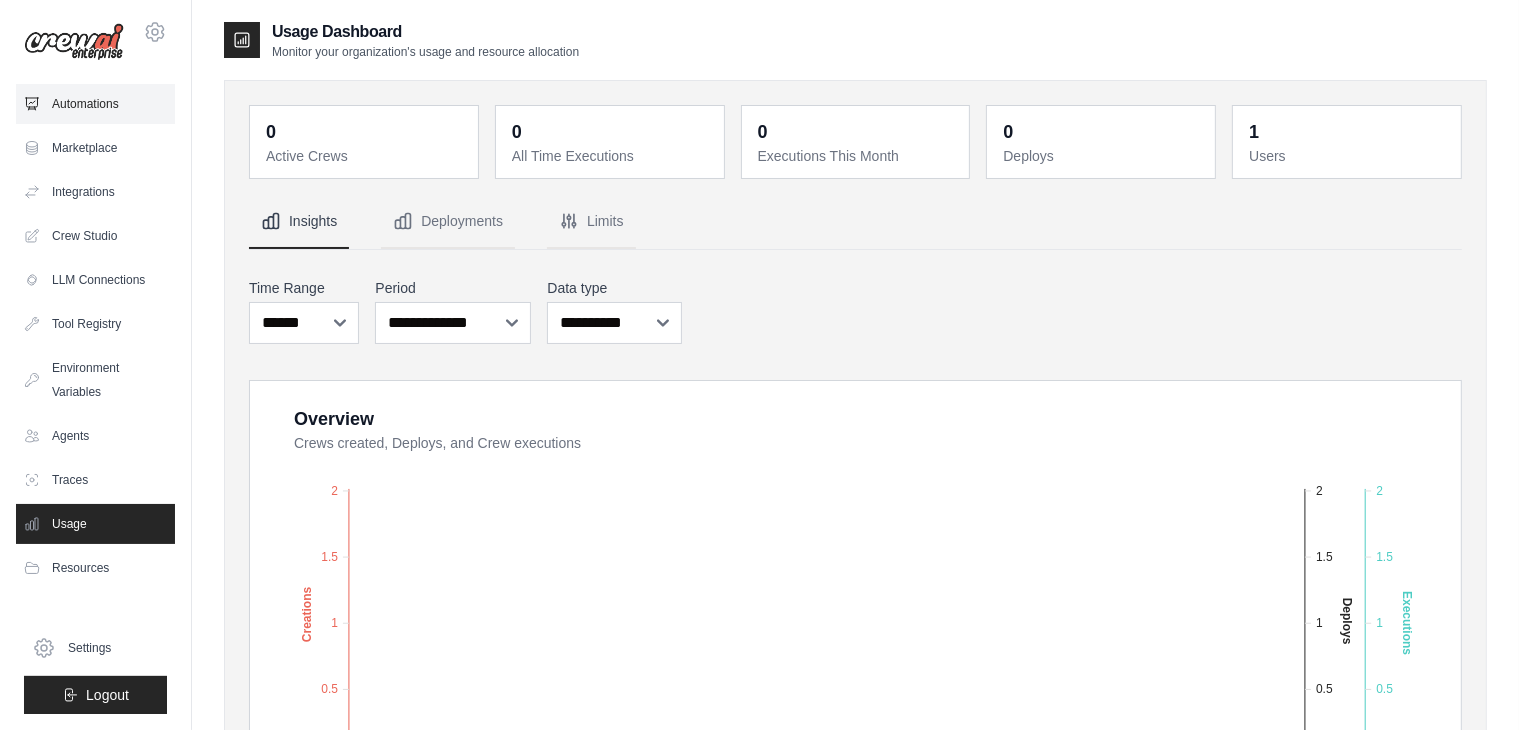 click on "Automations" at bounding box center [95, 104] 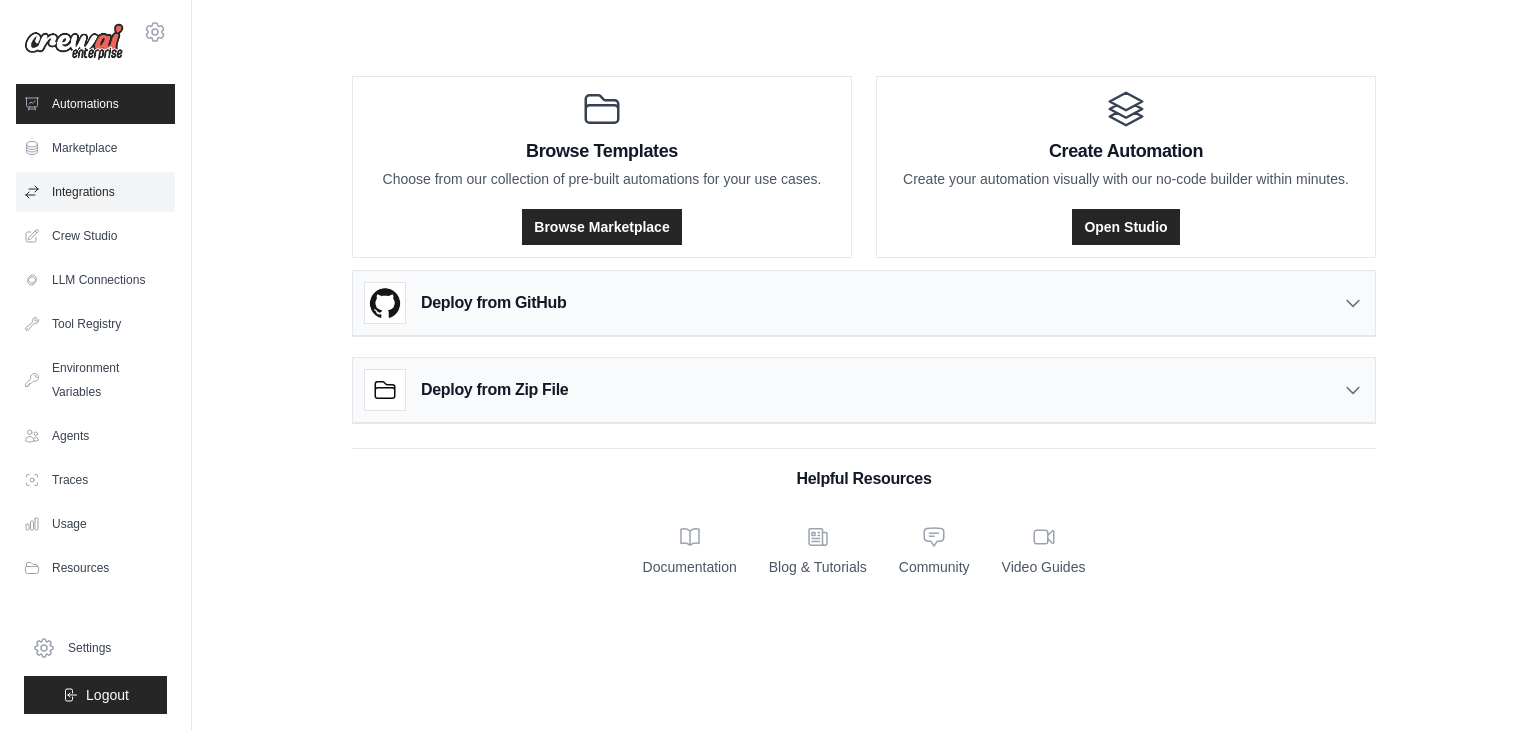 click on "Integrations" at bounding box center [95, 192] 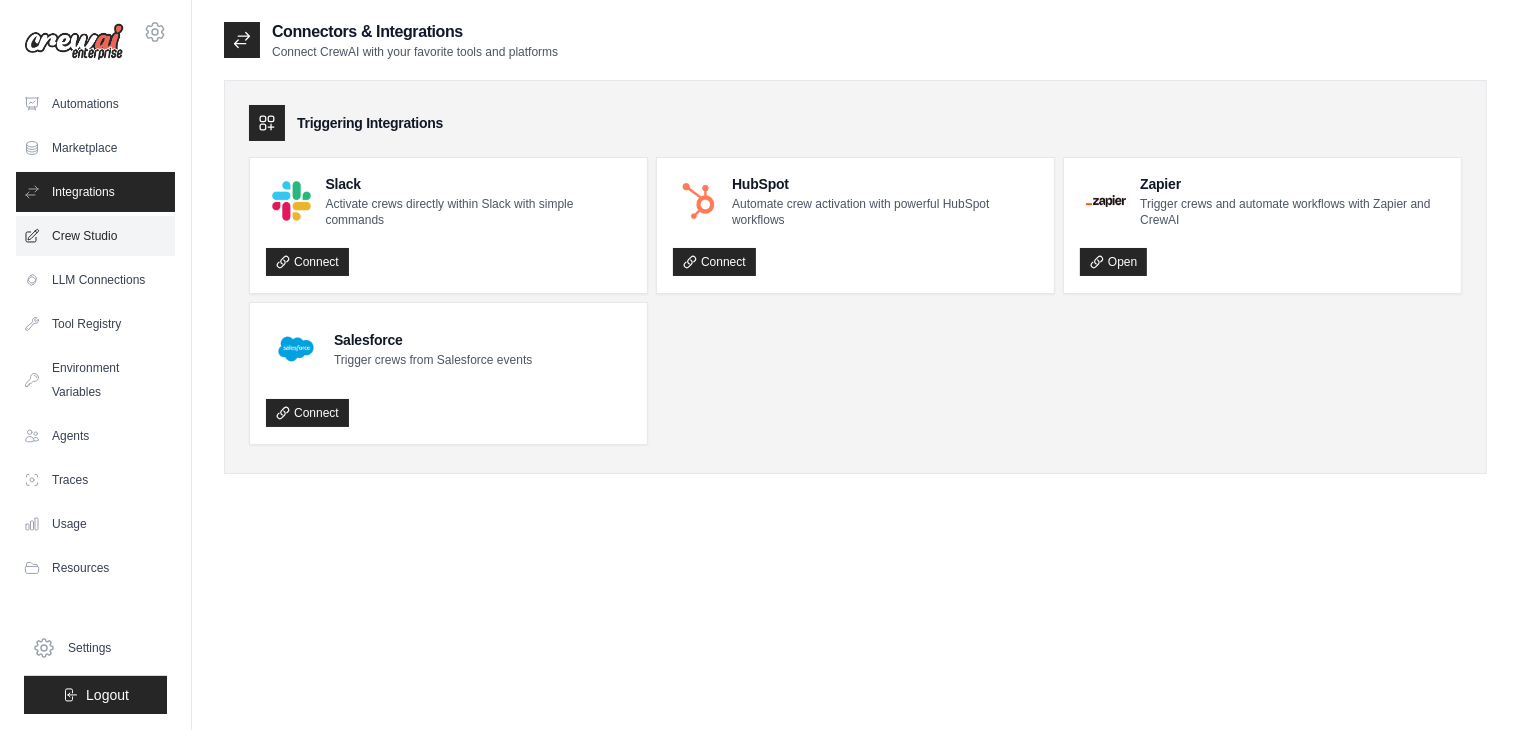click on "Crew Studio" at bounding box center [95, 236] 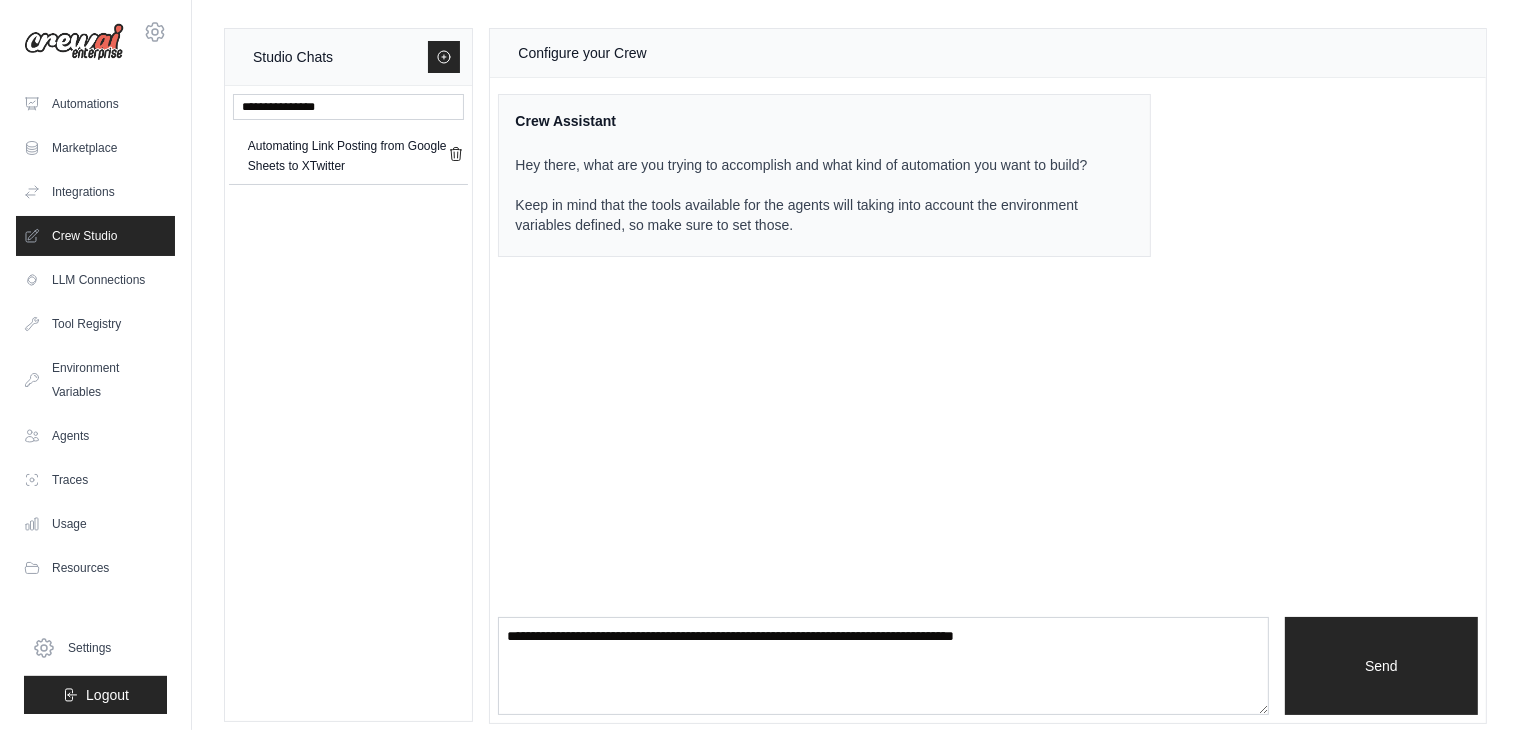 click on "LLM Connections" at bounding box center (95, 280) 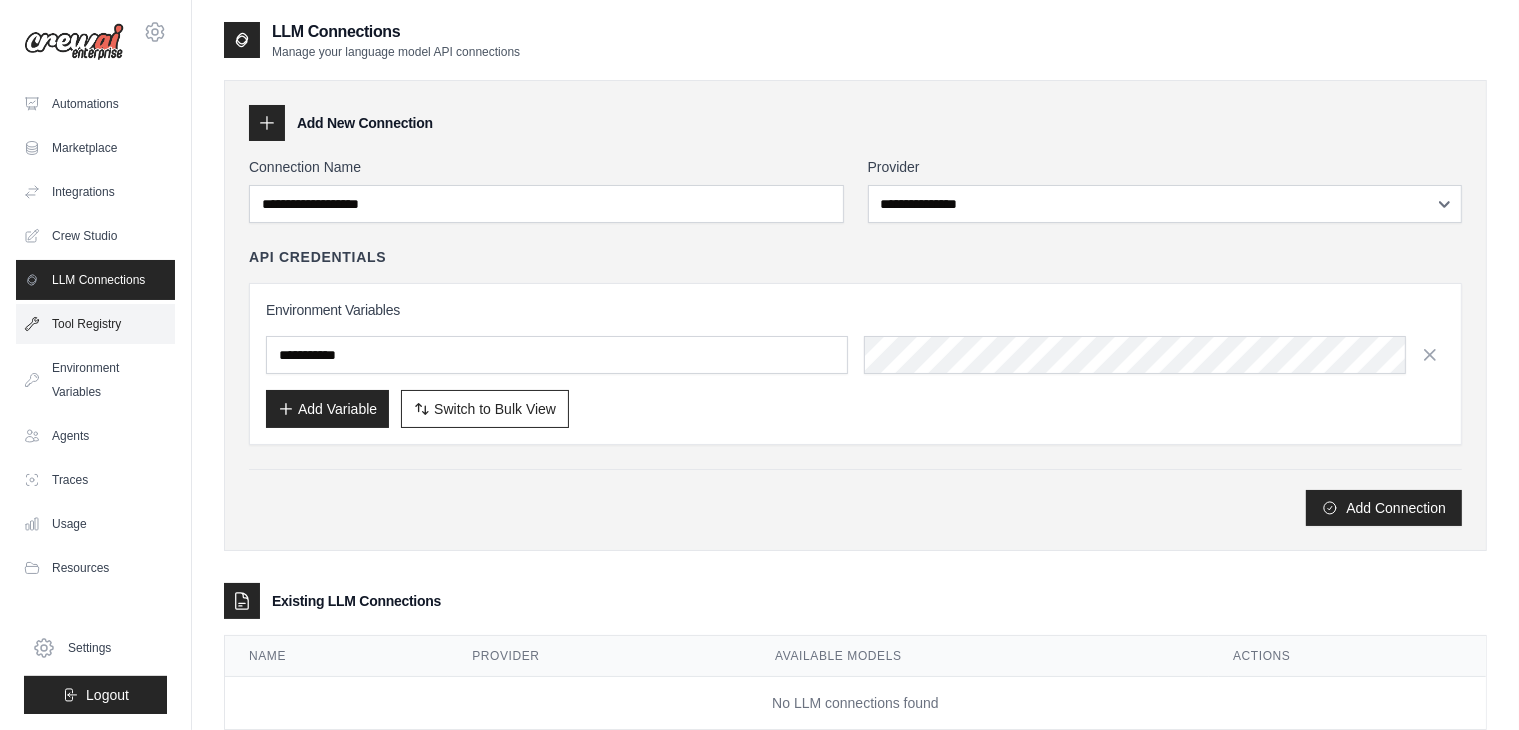 click on "Tool Registry" at bounding box center (95, 324) 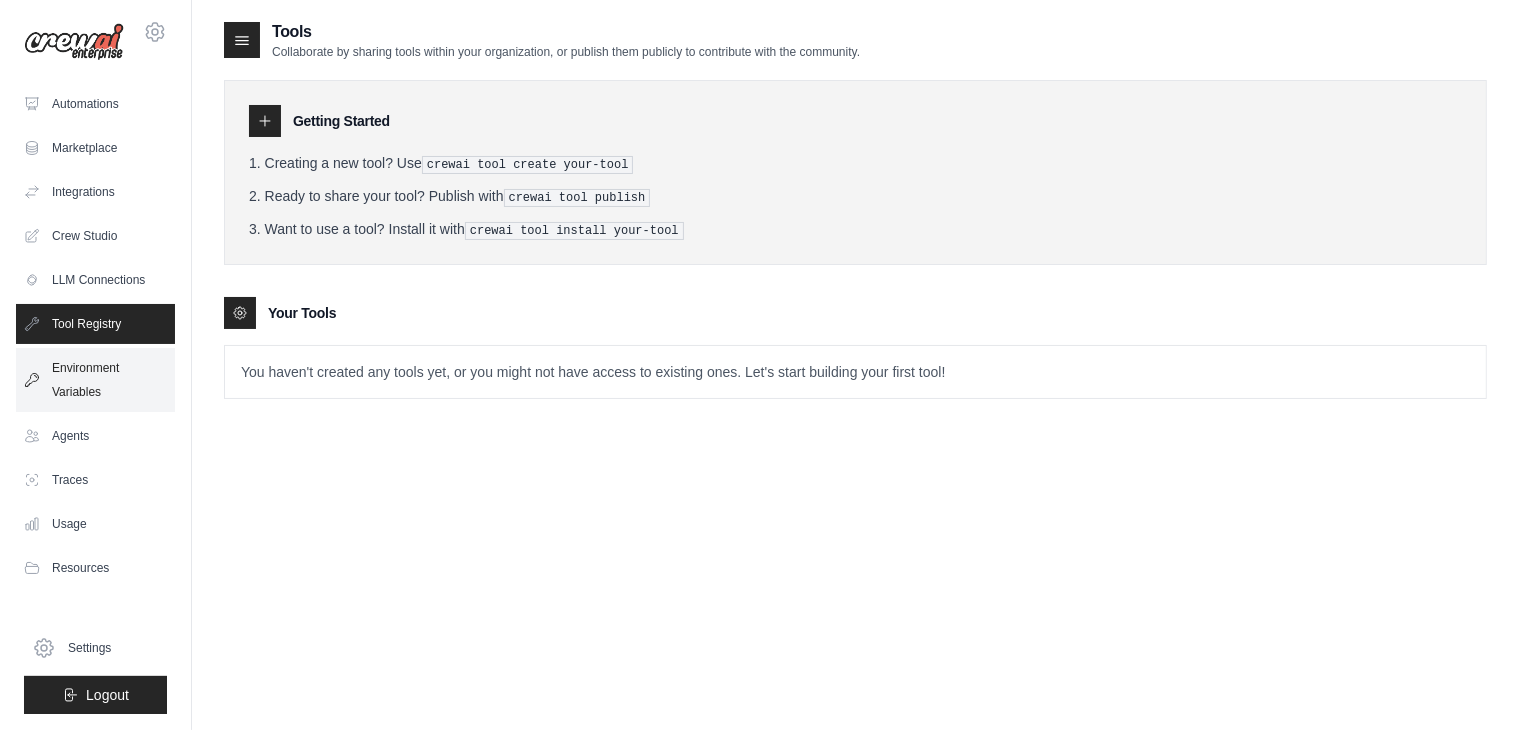 click on "Environment Variables" at bounding box center [95, 380] 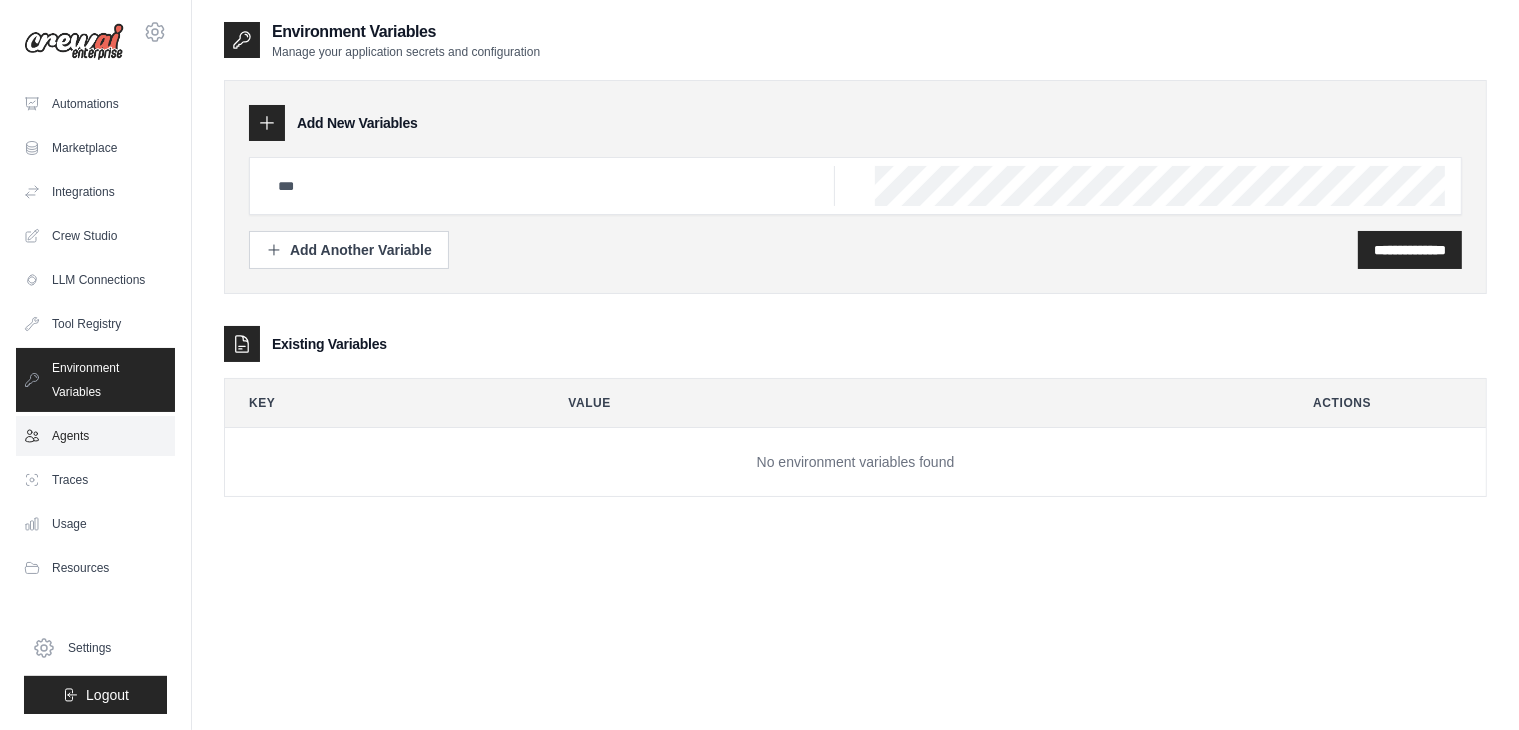 click on "Agents" at bounding box center [95, 436] 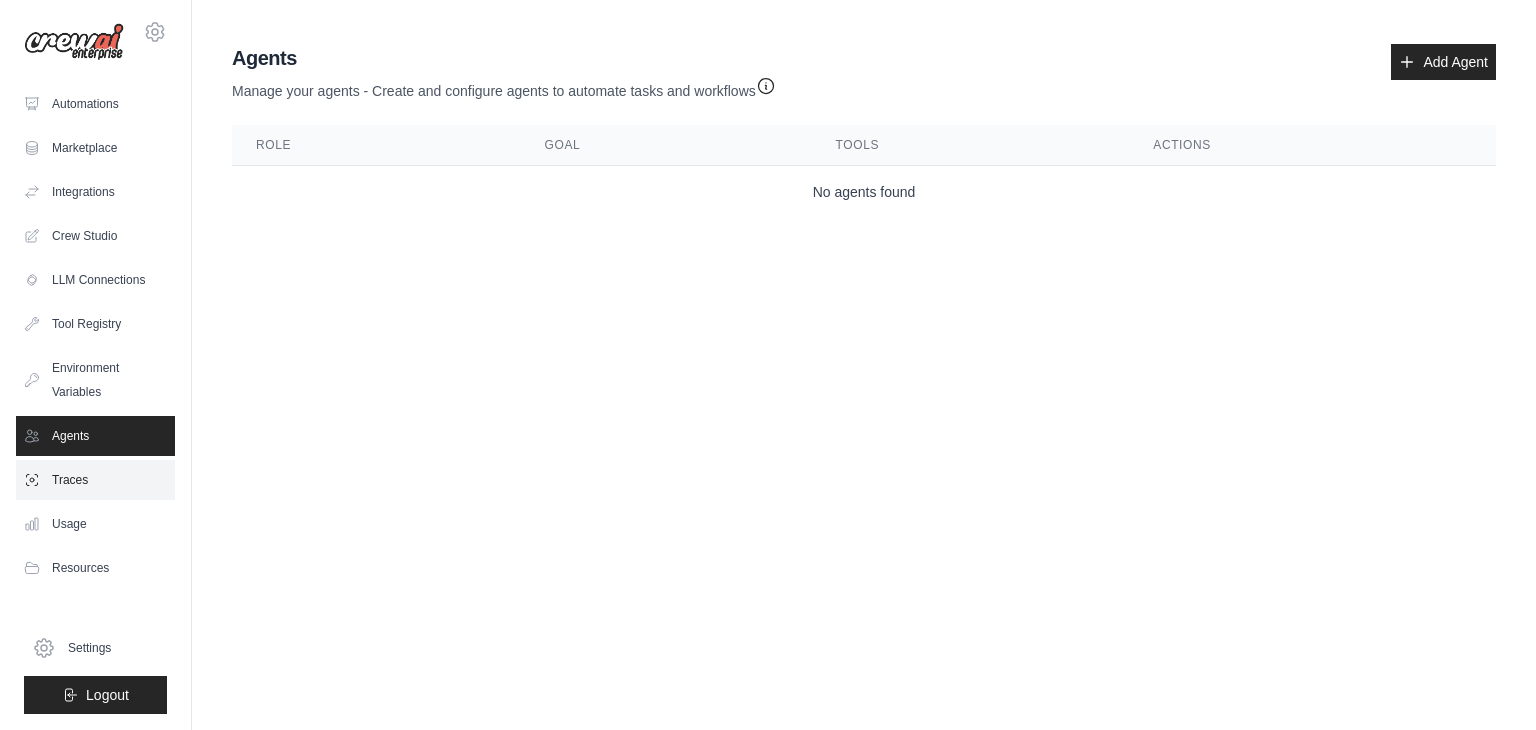click on "Traces" at bounding box center [95, 480] 